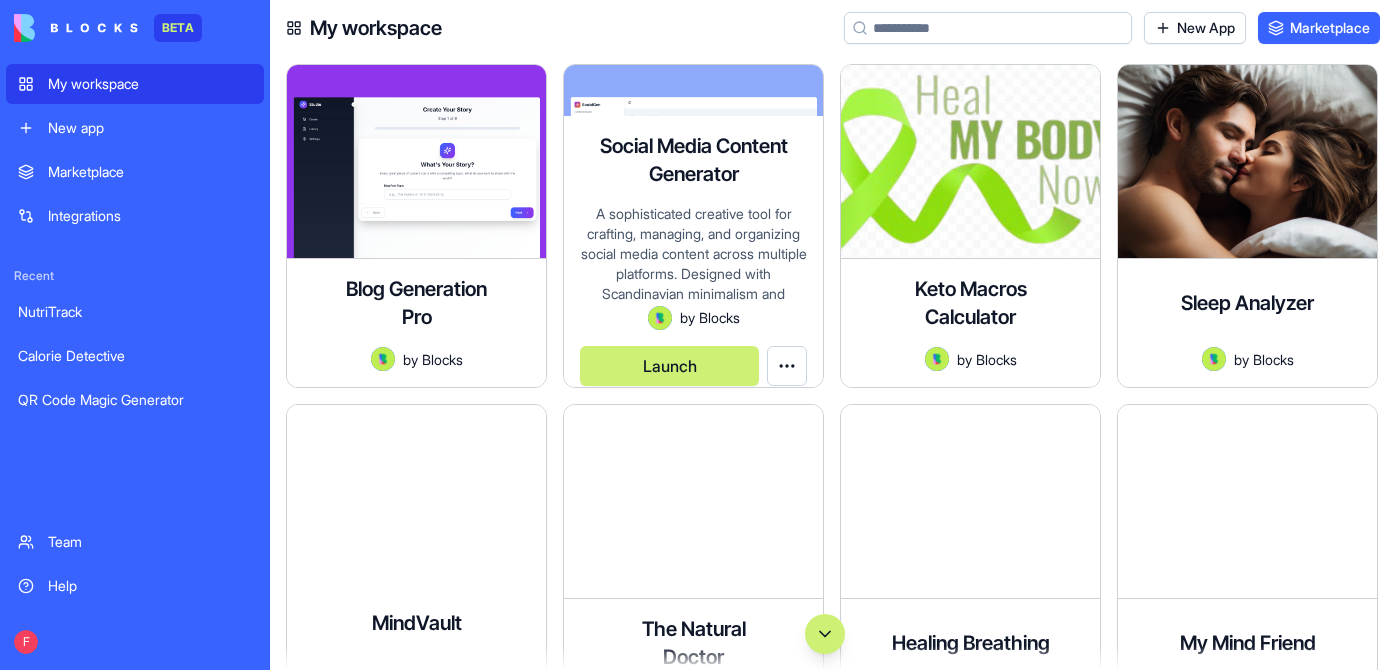 scroll, scrollTop: 0, scrollLeft: 0, axis: both 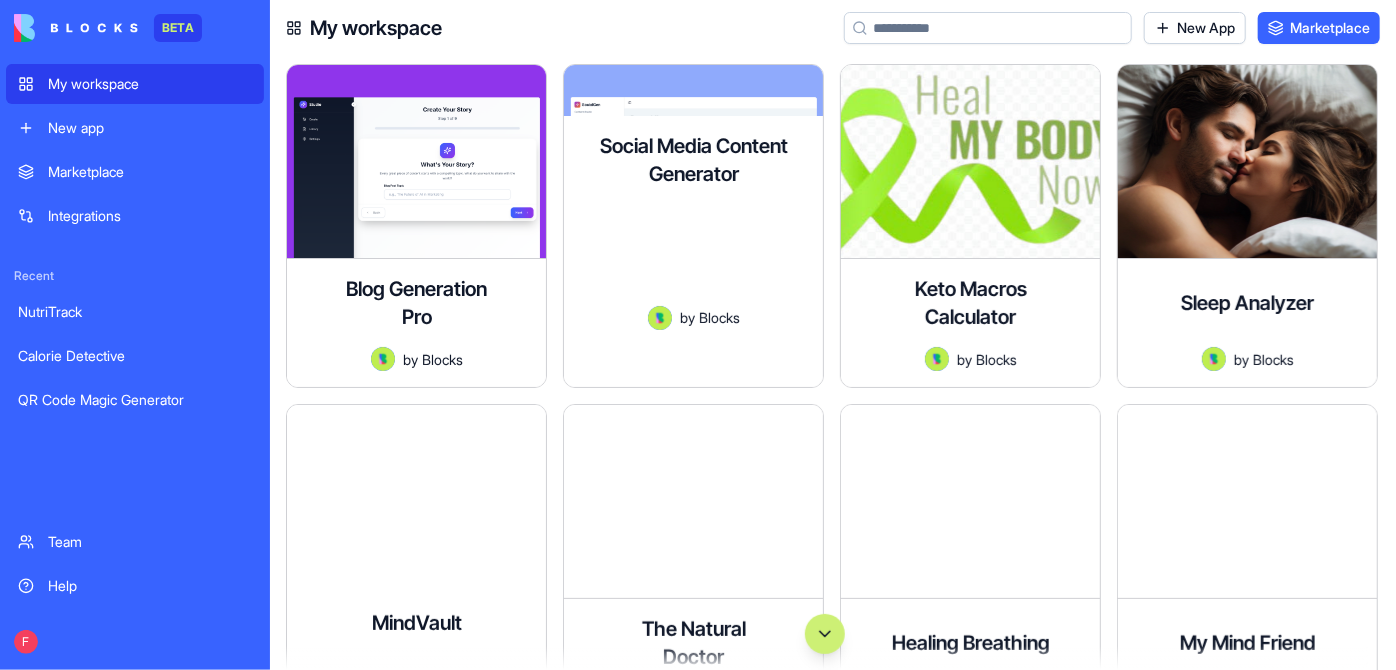click on "Team" at bounding box center [150, 542] 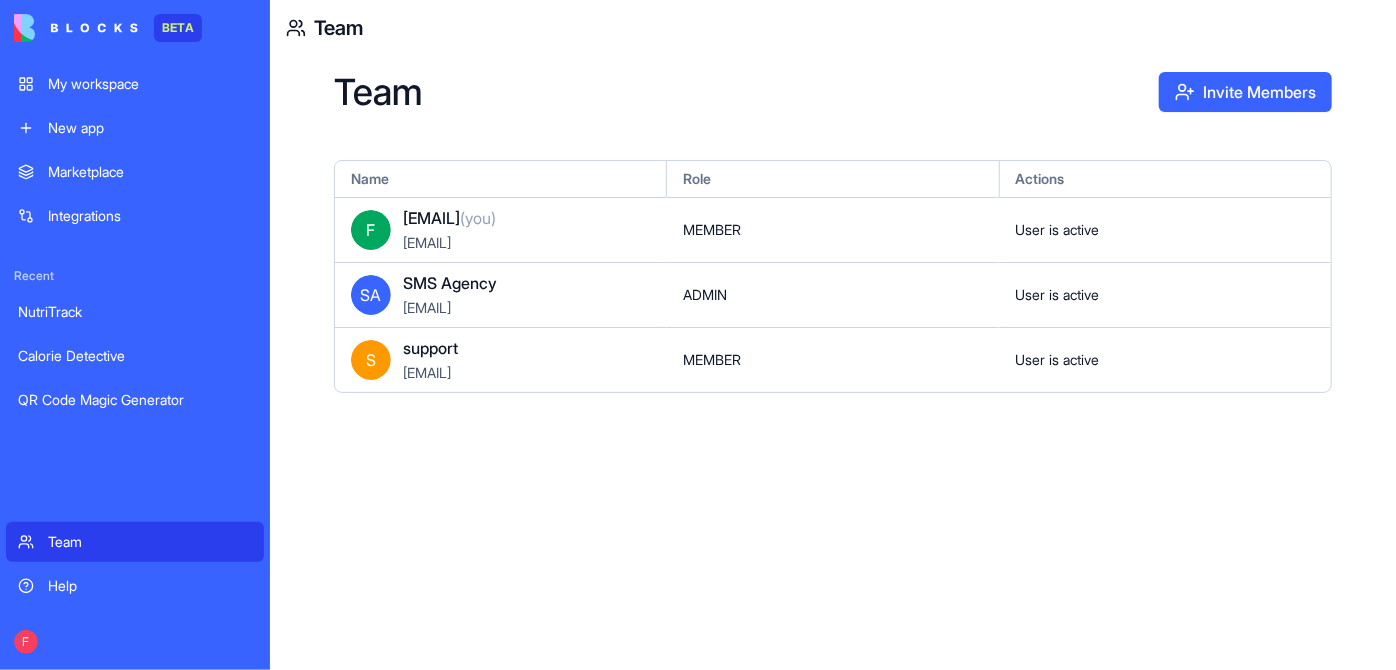 scroll, scrollTop: 0, scrollLeft: 0, axis: both 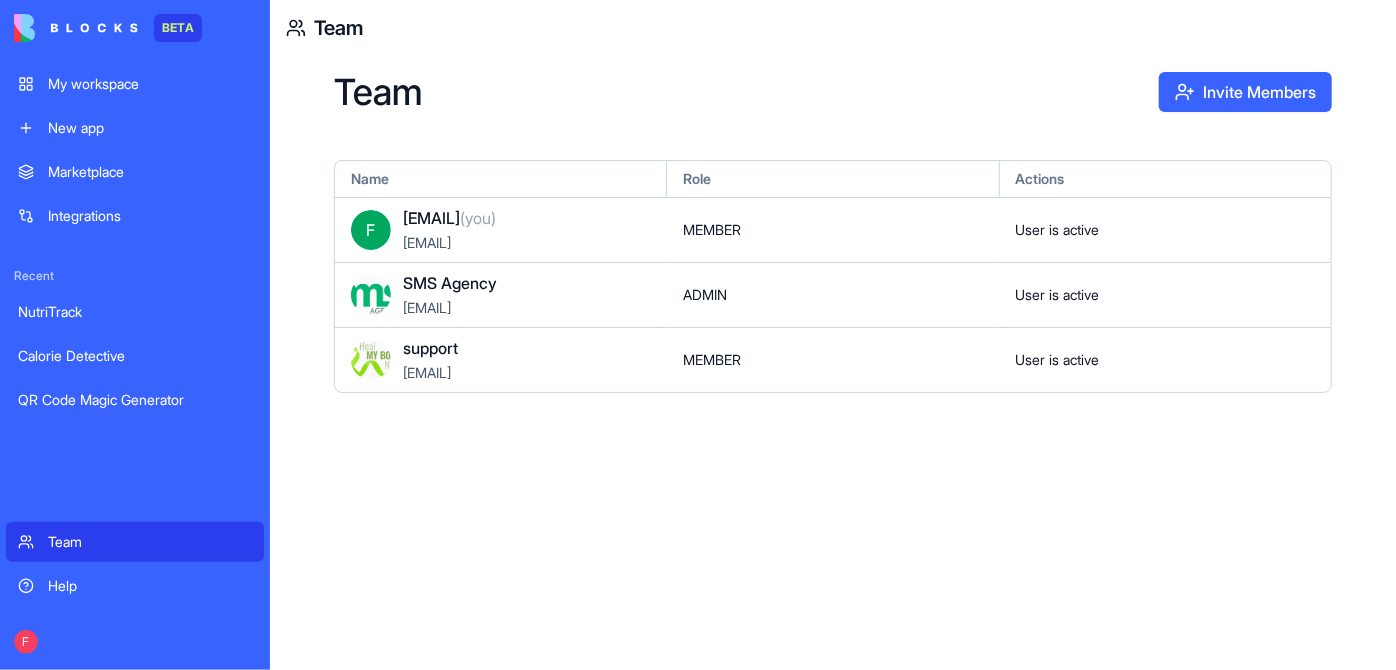 click on "SMS Agency" at bounding box center [450, 283] 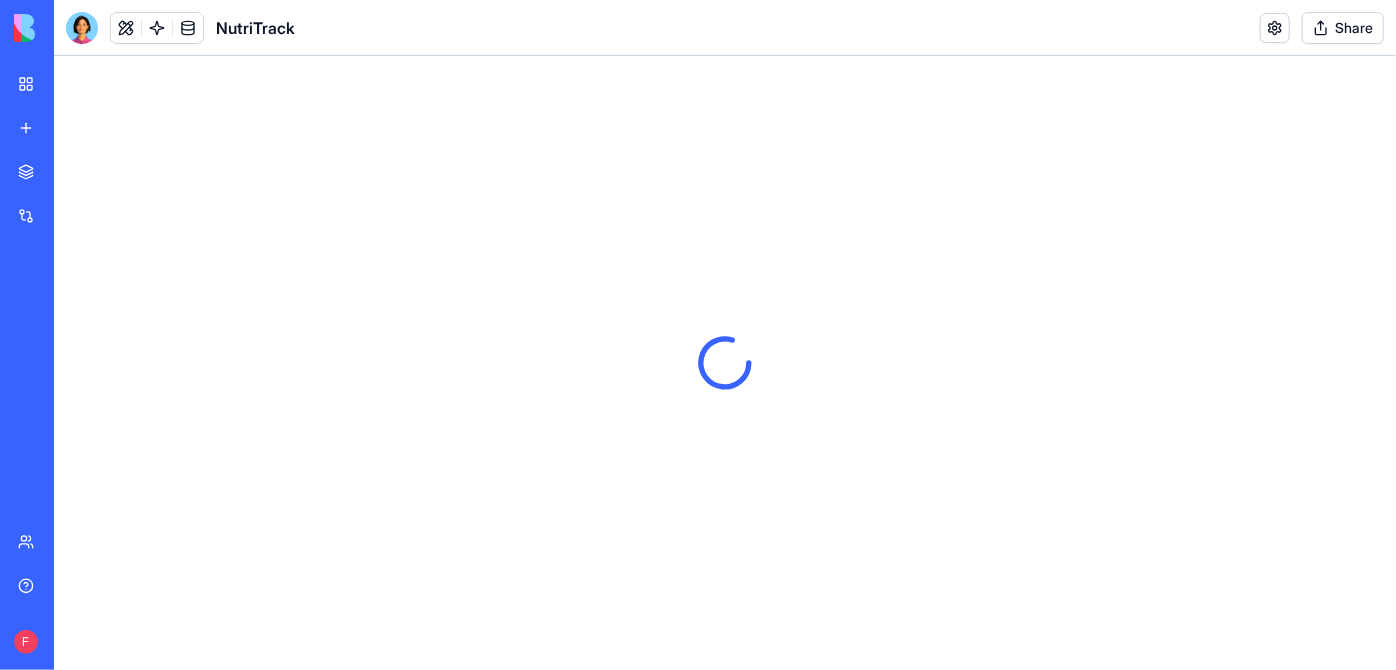 scroll, scrollTop: 0, scrollLeft: 0, axis: both 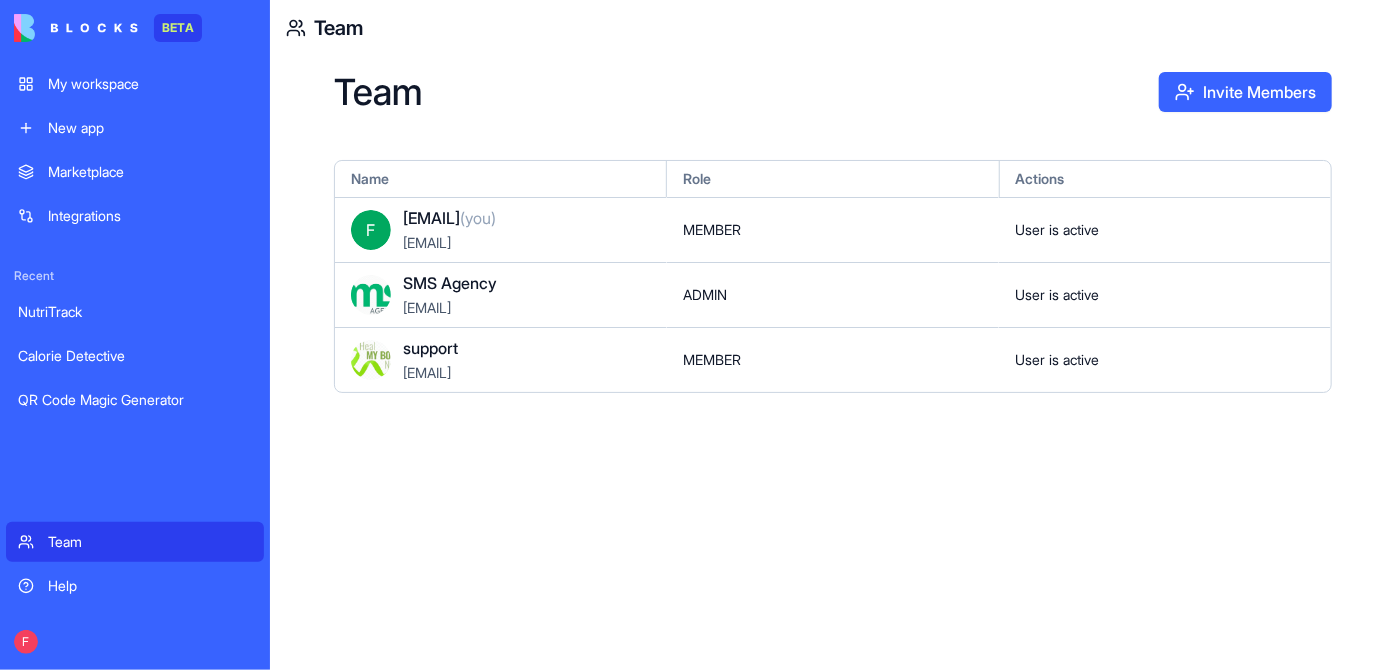click on "NutriTrack" at bounding box center (135, 312) 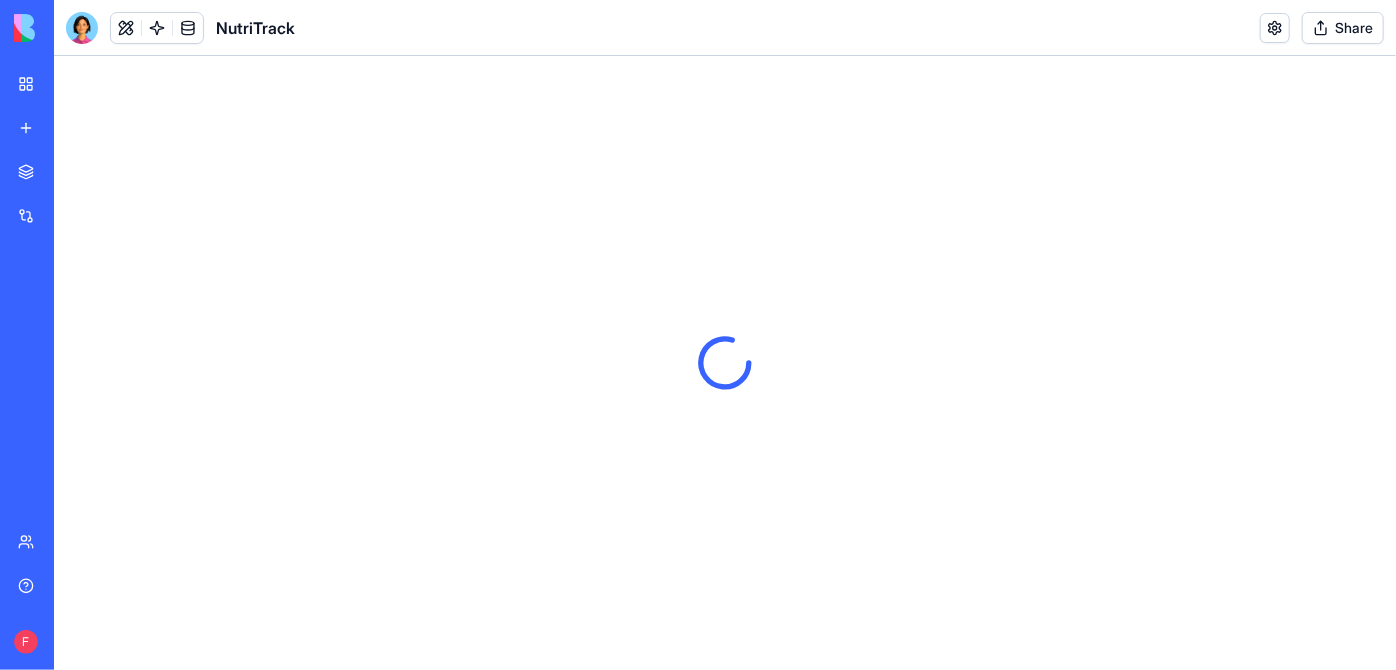 scroll, scrollTop: 0, scrollLeft: 0, axis: both 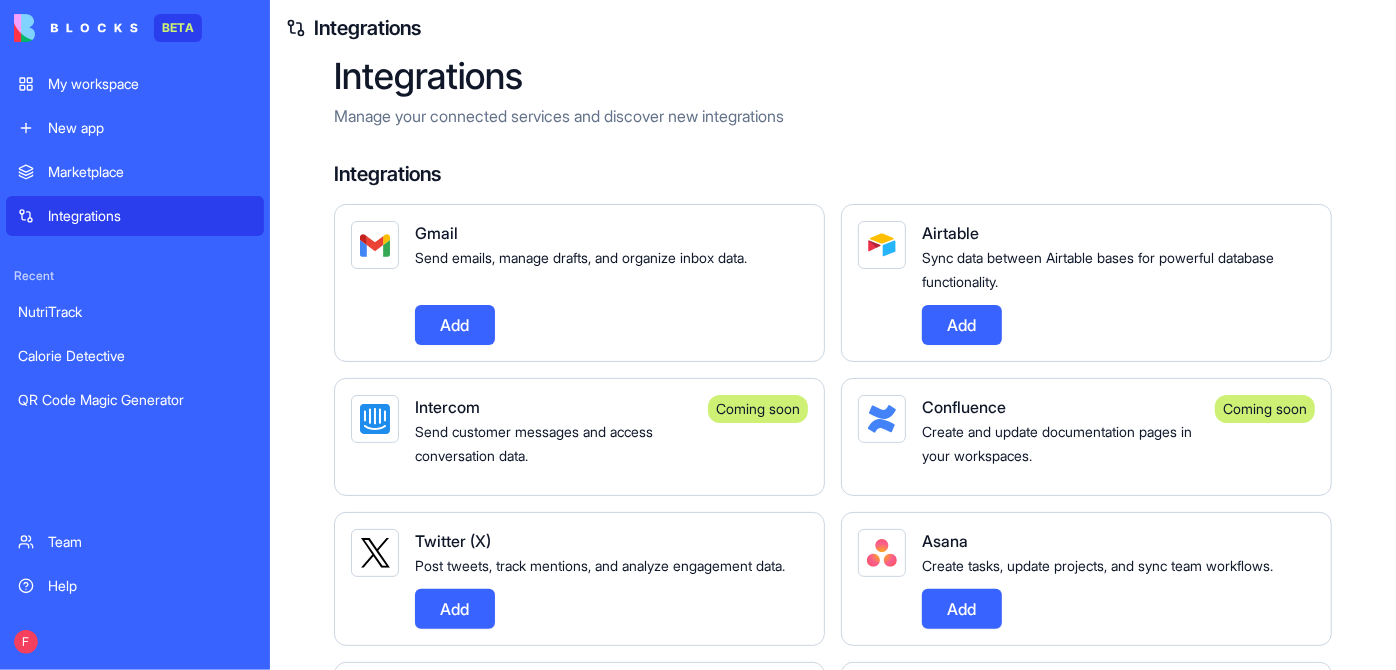 click on "My workspace" at bounding box center (150, 84) 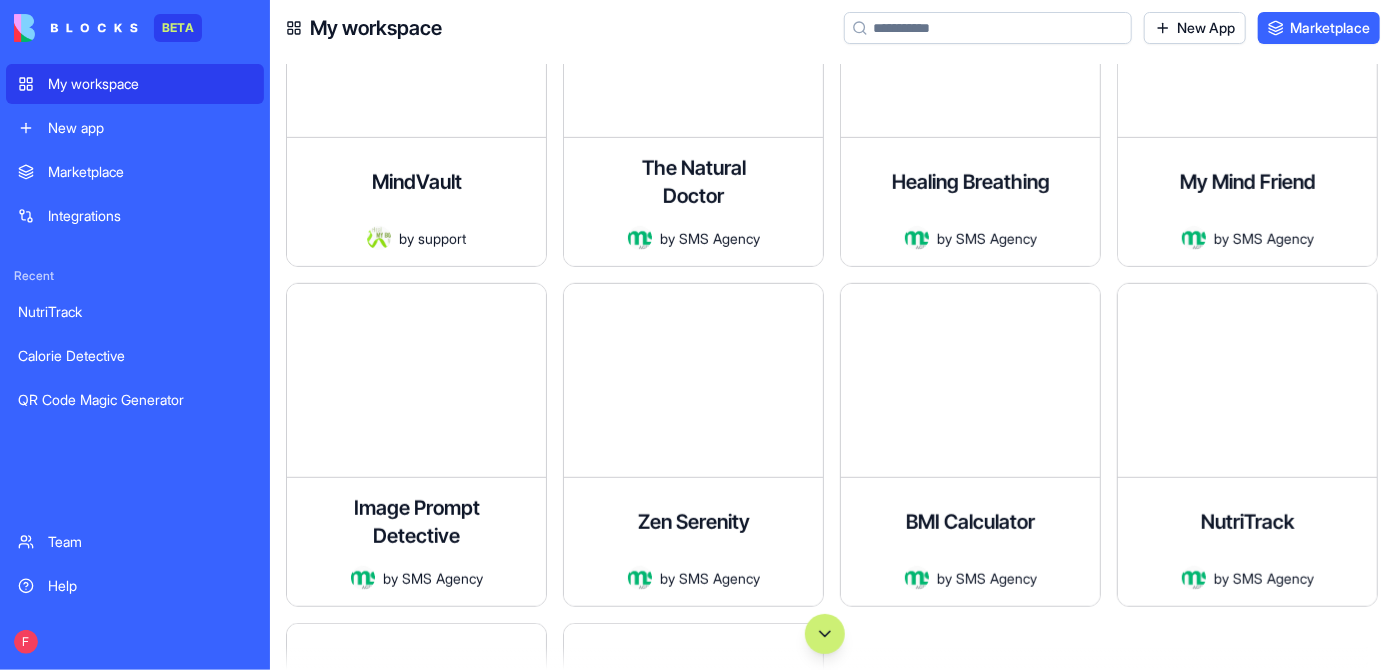scroll, scrollTop: 466, scrollLeft: 0, axis: vertical 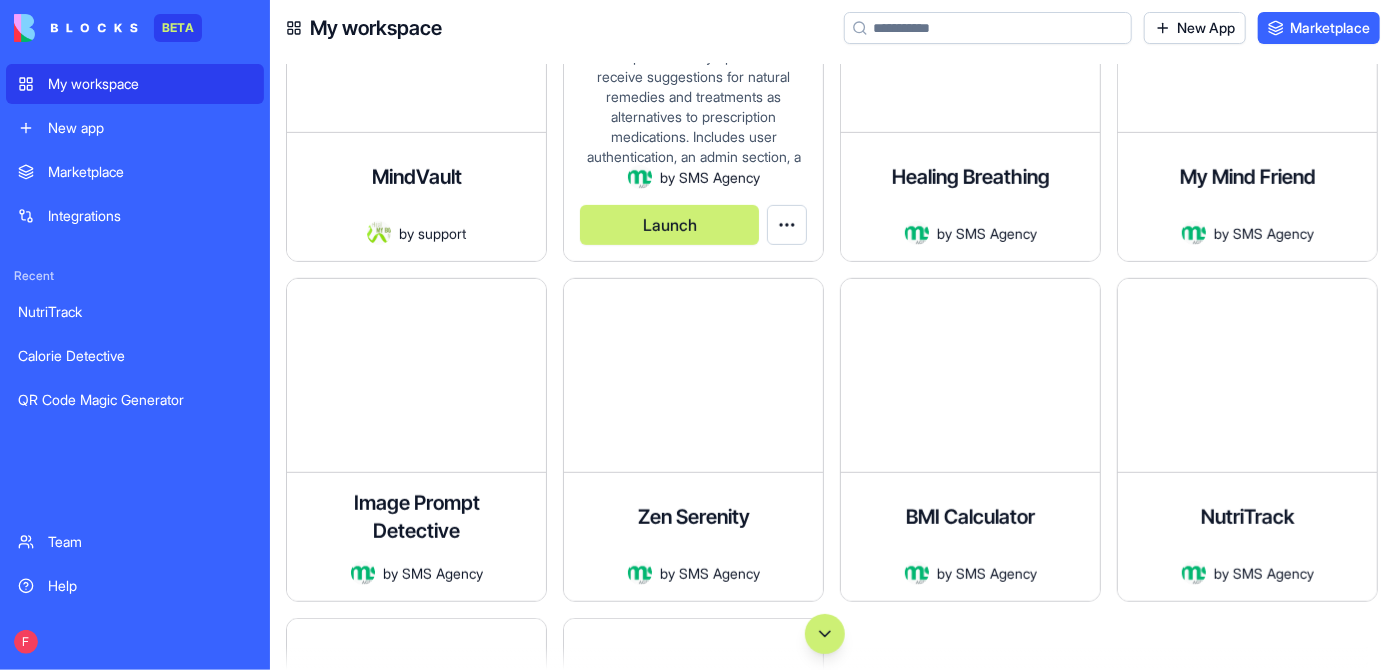 click on "A holistic health app where users can input health symptoms and receive suggestions for natural remedies and treatments as alternatives to prescription medications. Includes user authentication, an admin section, a natural remedies encyclopedia, symptom tracking, and a community forum for sharing experiences." at bounding box center [693, 96] 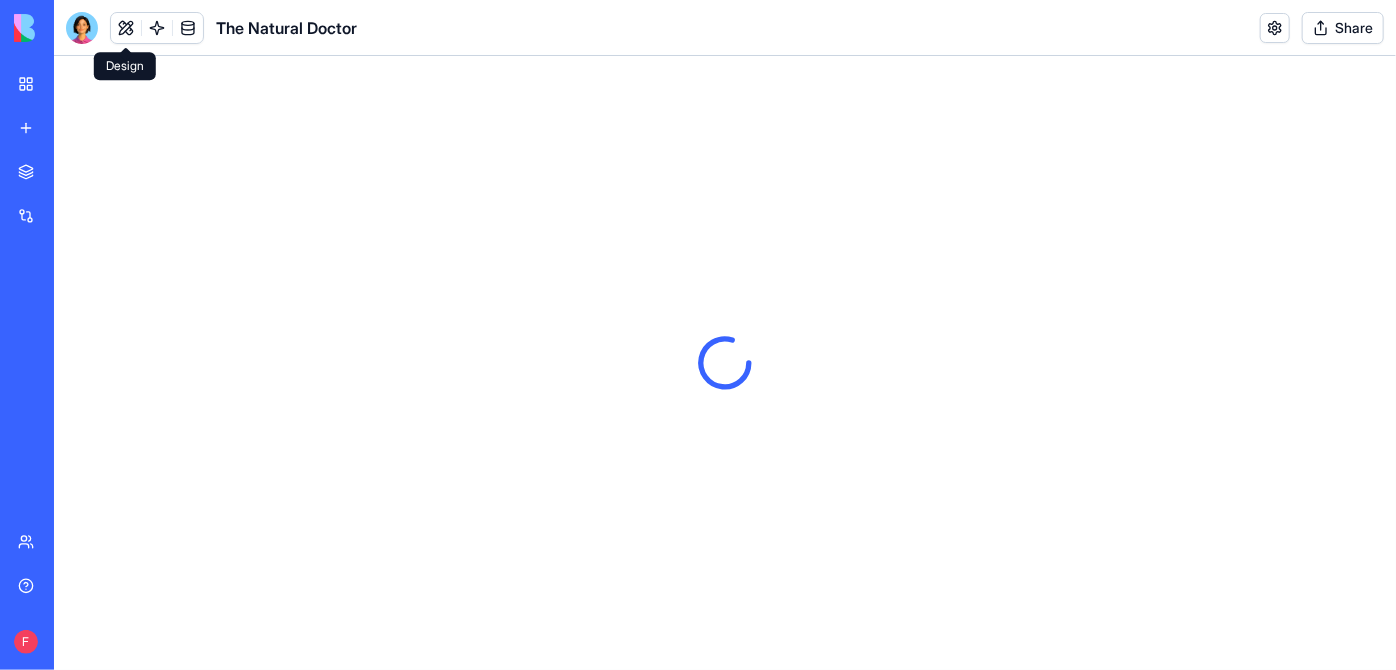 scroll, scrollTop: 0, scrollLeft: 0, axis: both 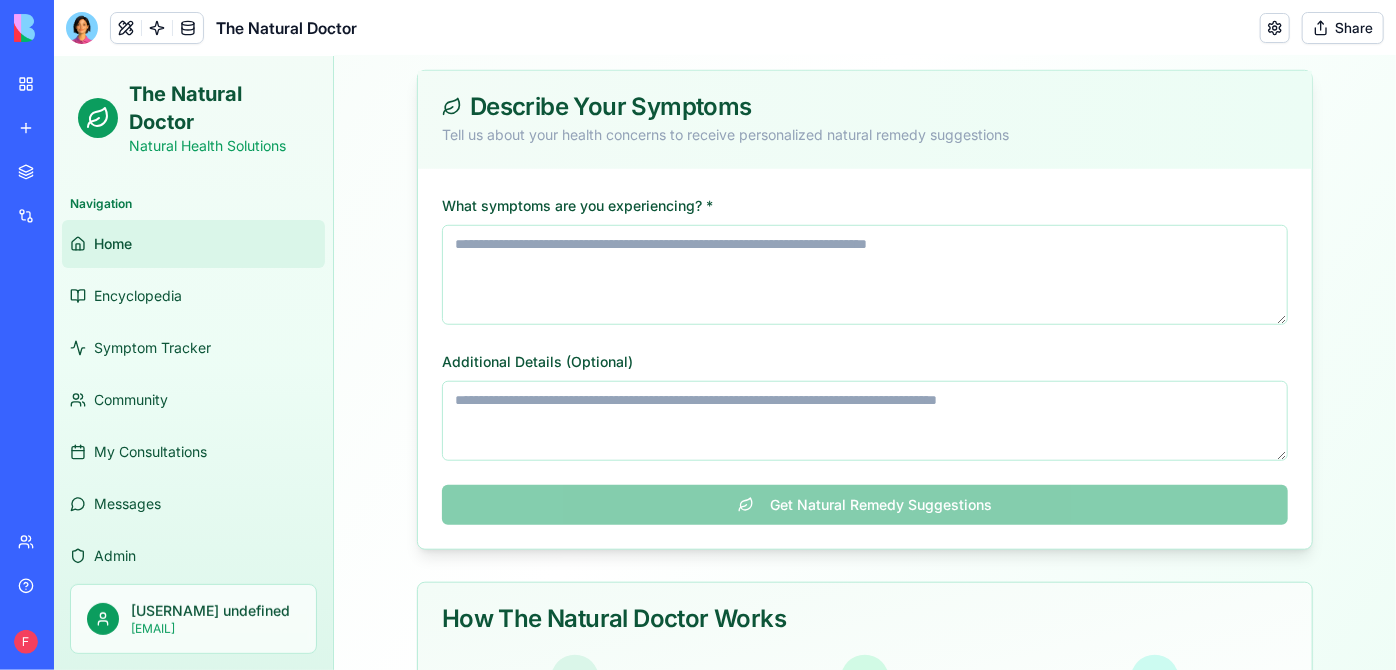 click on "The Natural Doctor Natural Health Solutions" at bounding box center (192, 117) 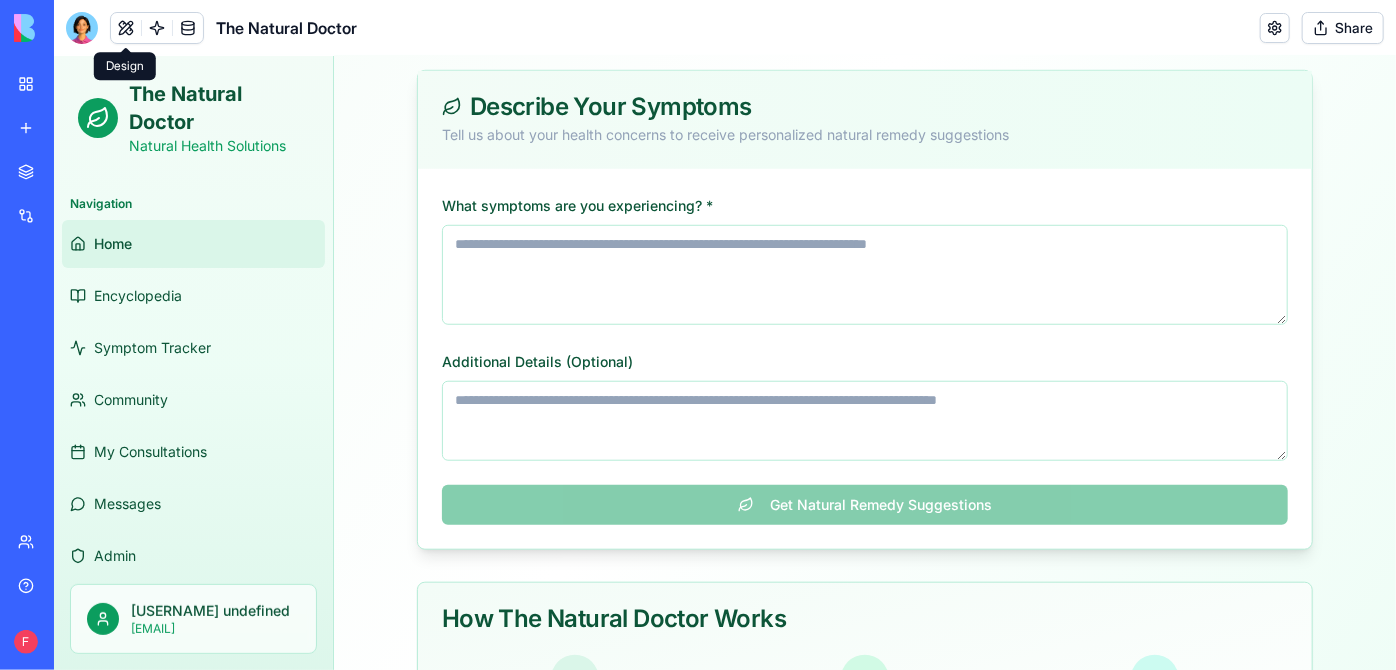 click at bounding box center [126, 28] 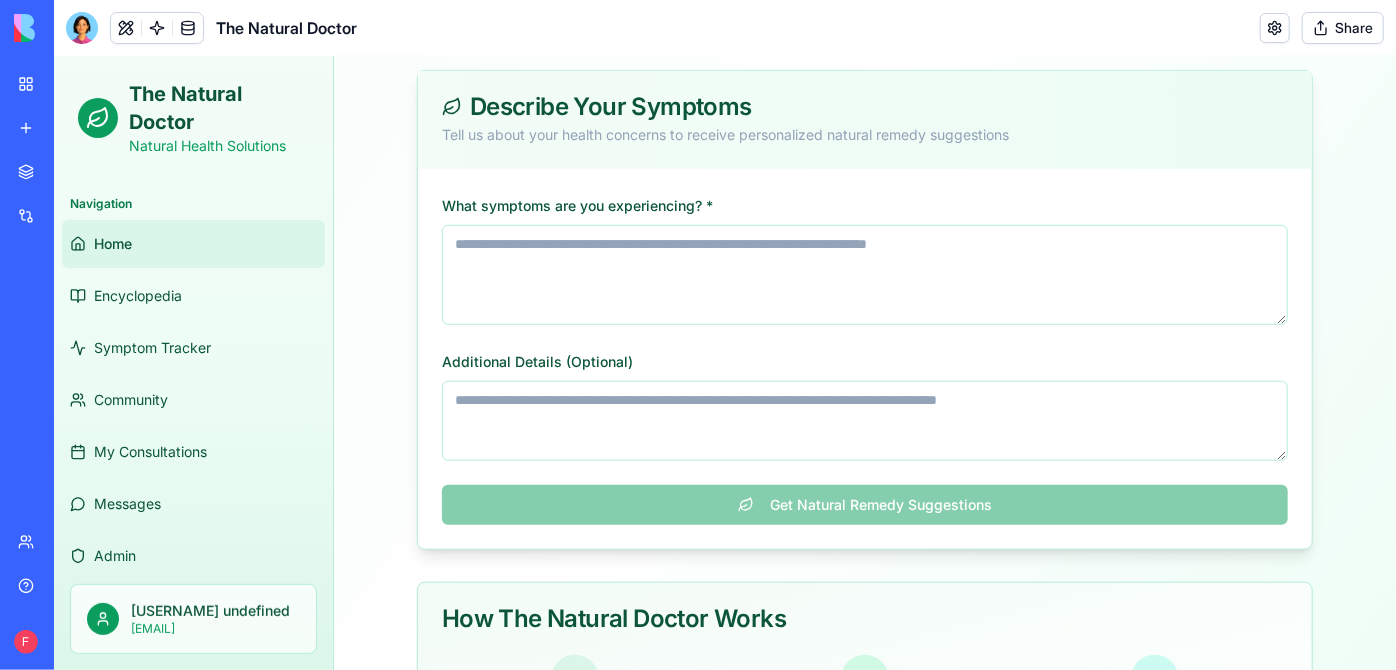 click at bounding box center (126, 28) 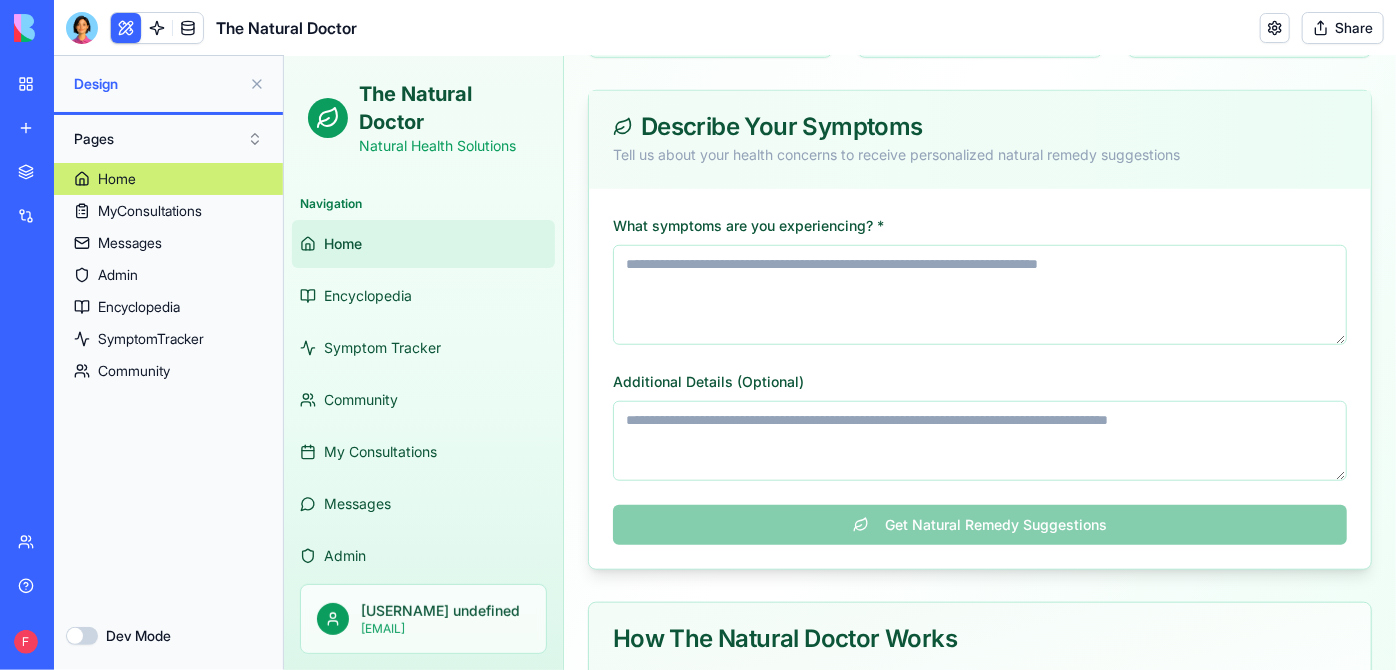 click on "Dev Mode" at bounding box center (82, 636) 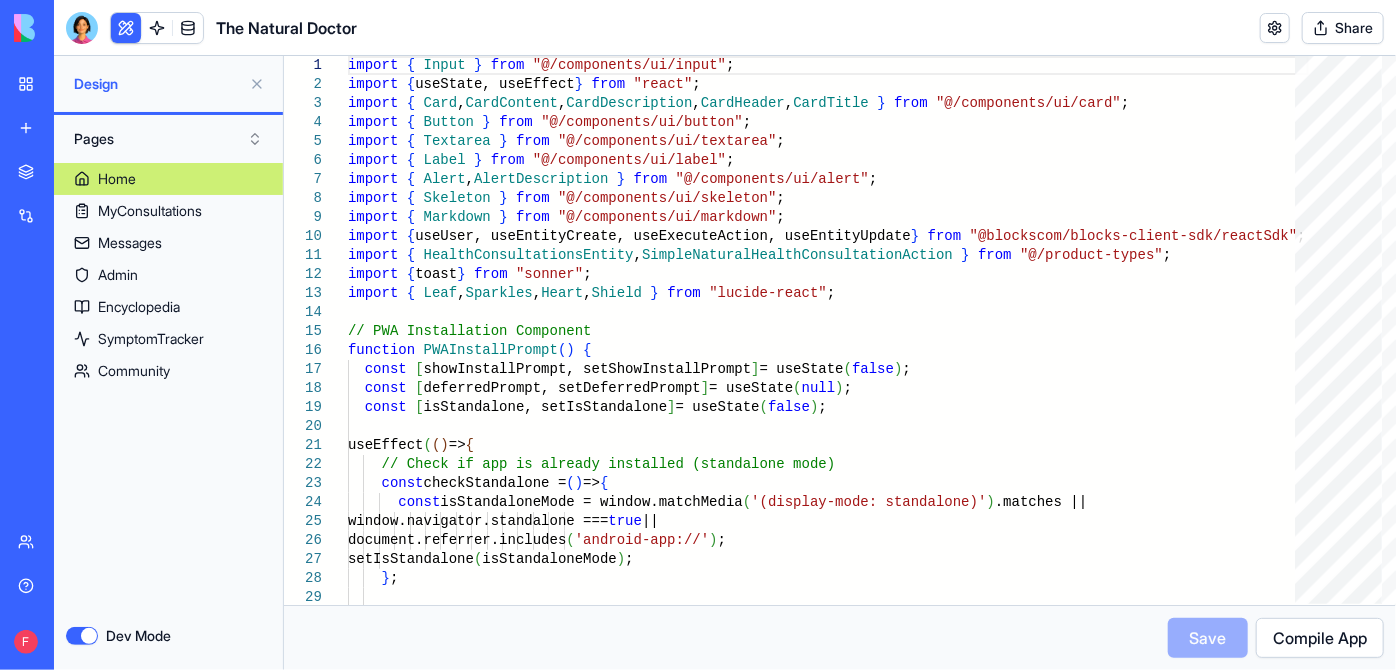 click on "Dev Mode" at bounding box center [82, 636] 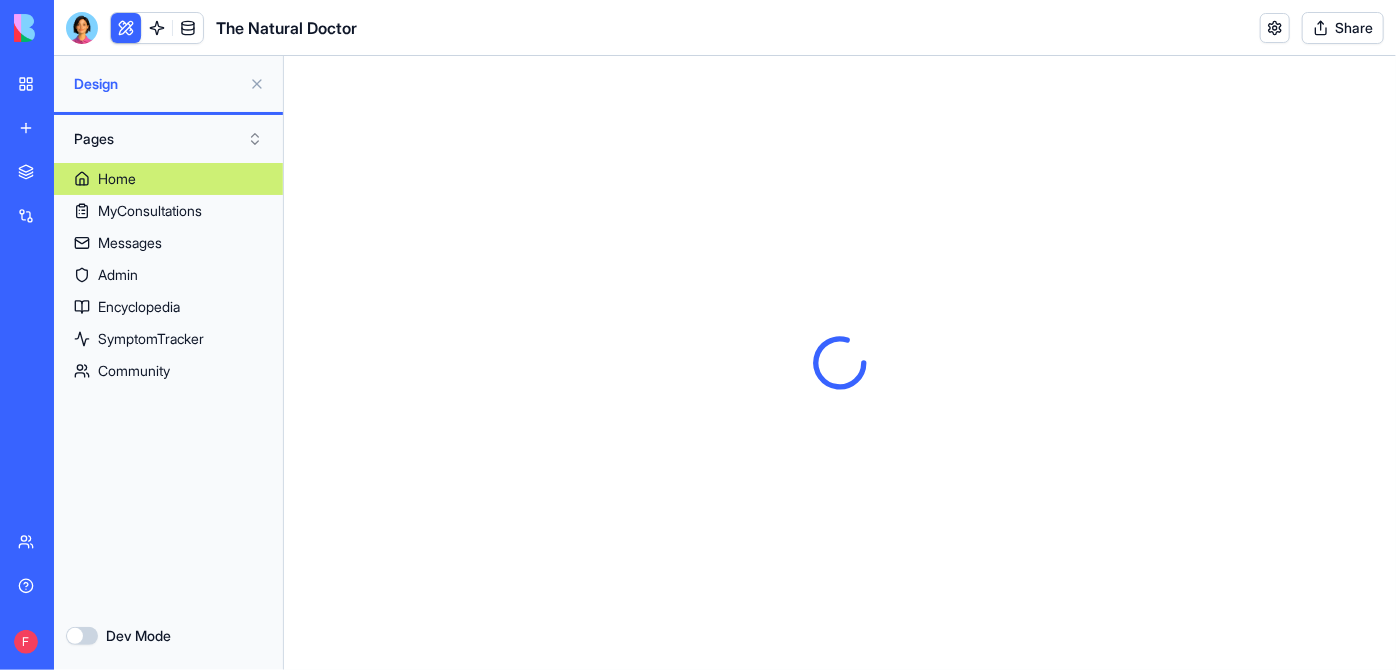 scroll, scrollTop: 0, scrollLeft: 0, axis: both 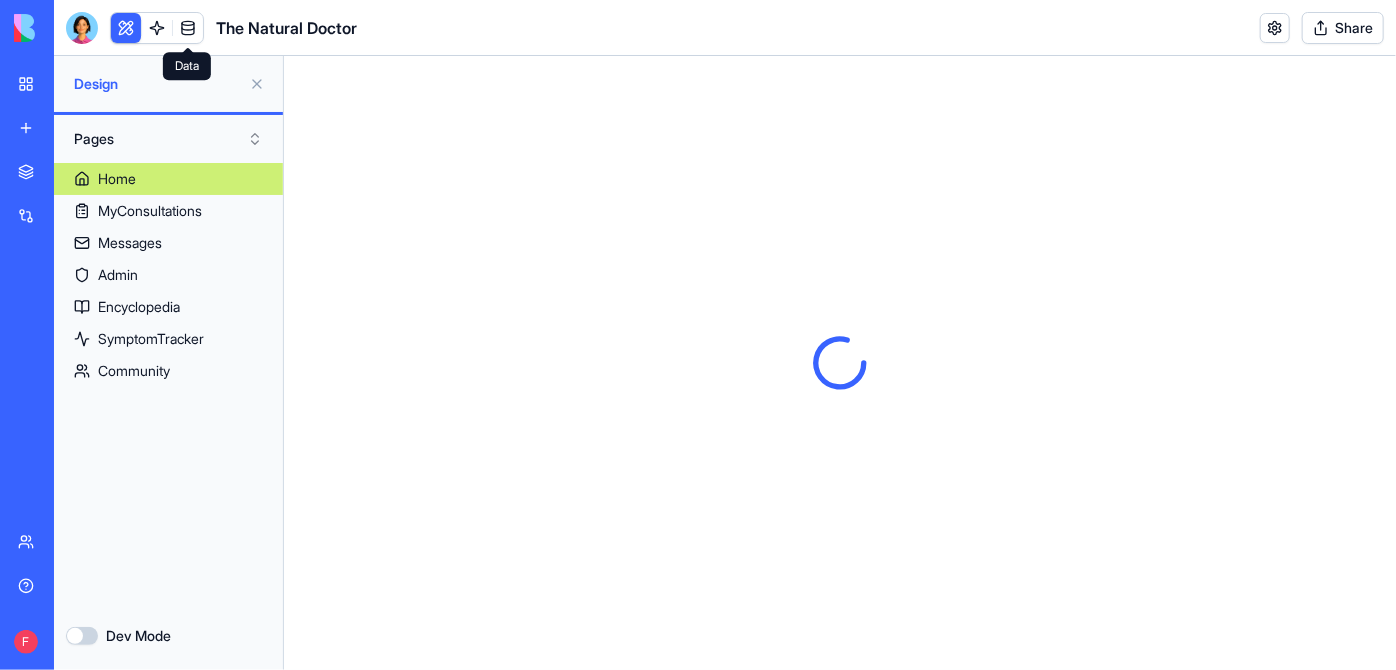 click at bounding box center (188, 28) 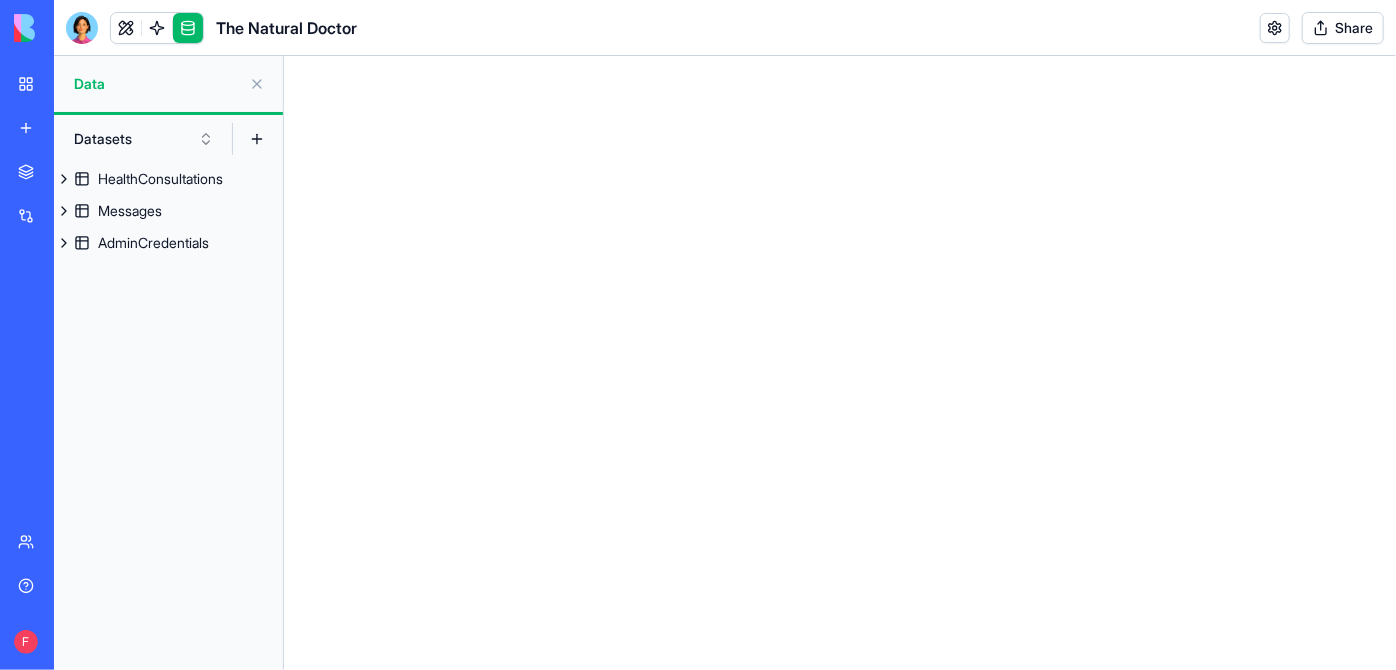 click at bounding box center (188, 28) 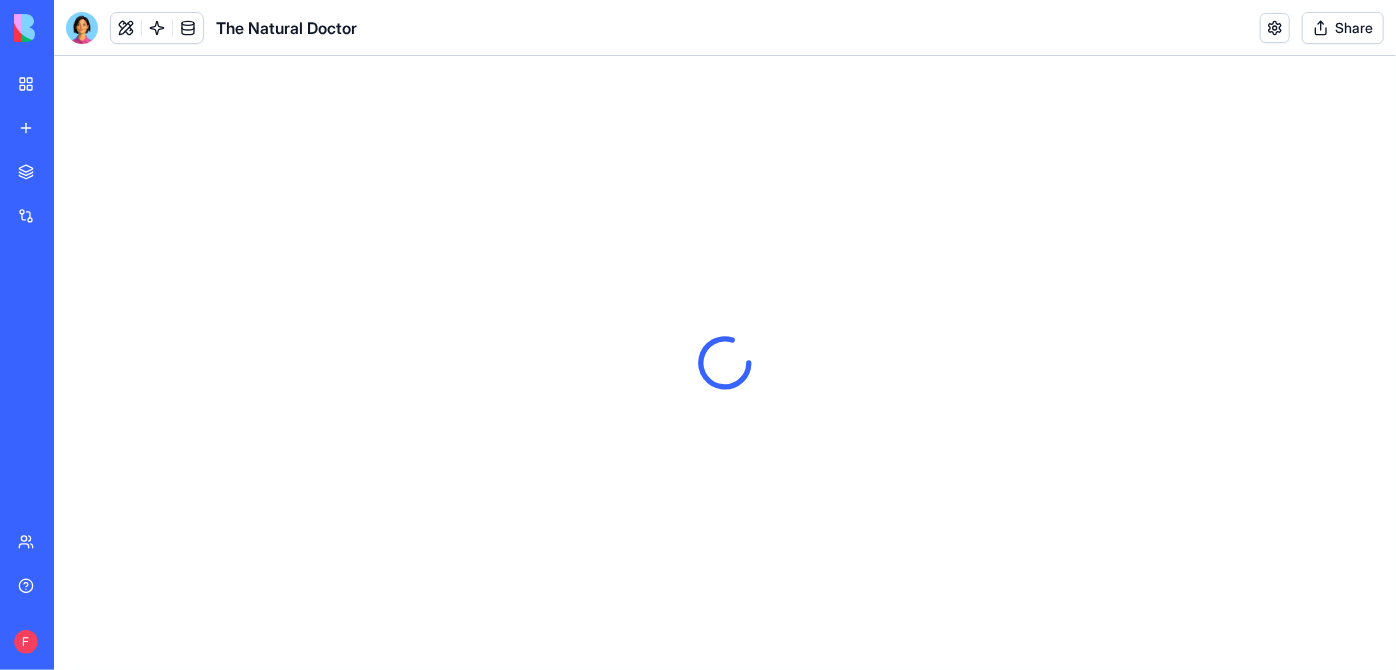 scroll, scrollTop: 0, scrollLeft: 0, axis: both 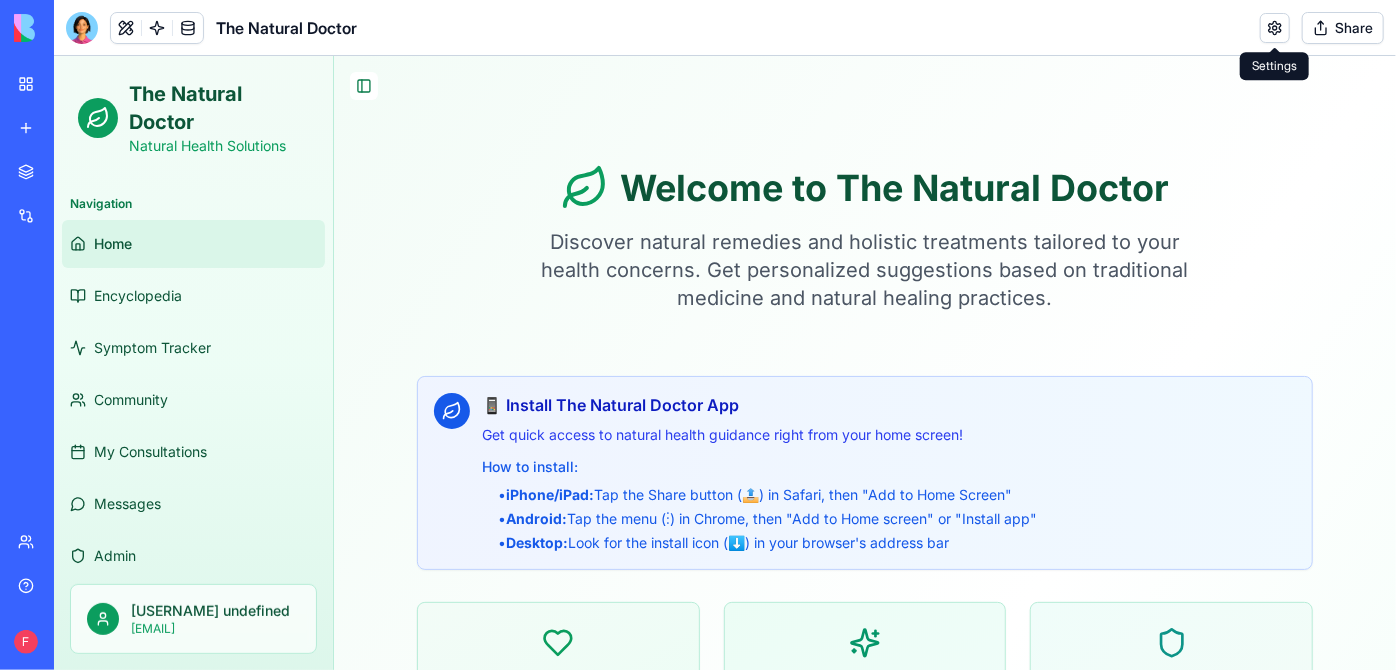 click at bounding box center [1275, 28] 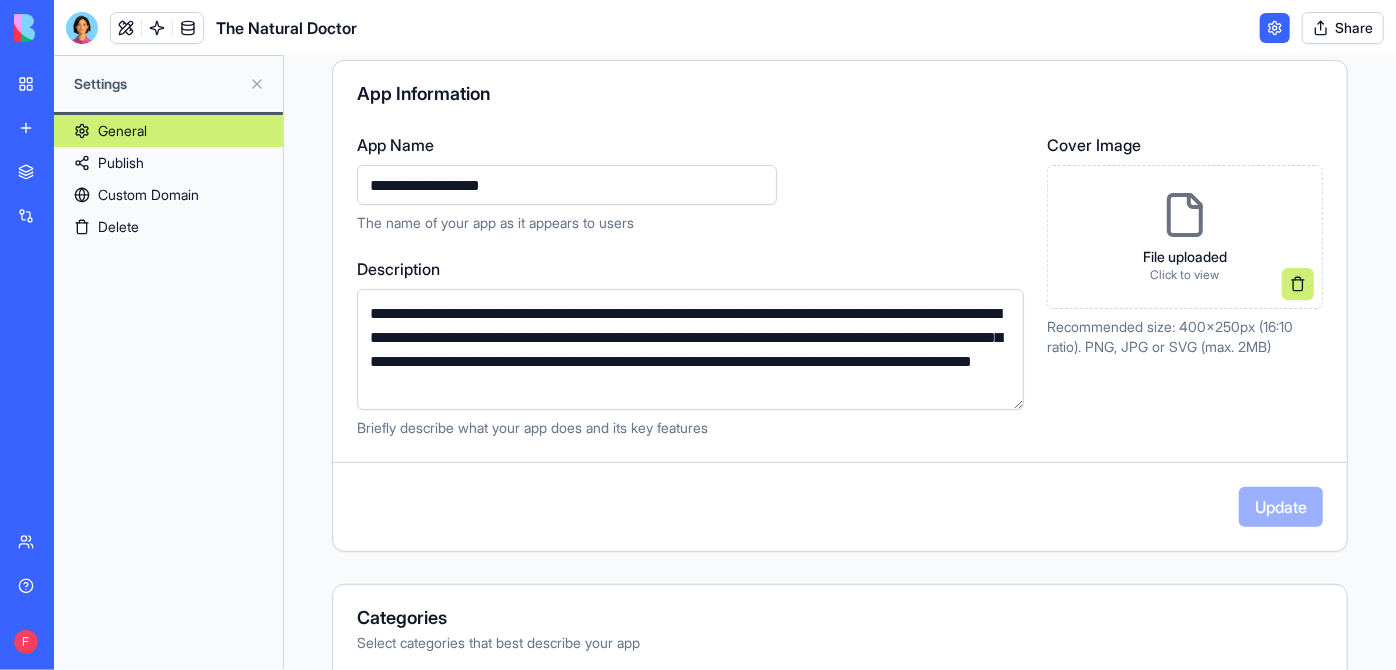scroll, scrollTop: 0, scrollLeft: 0, axis: both 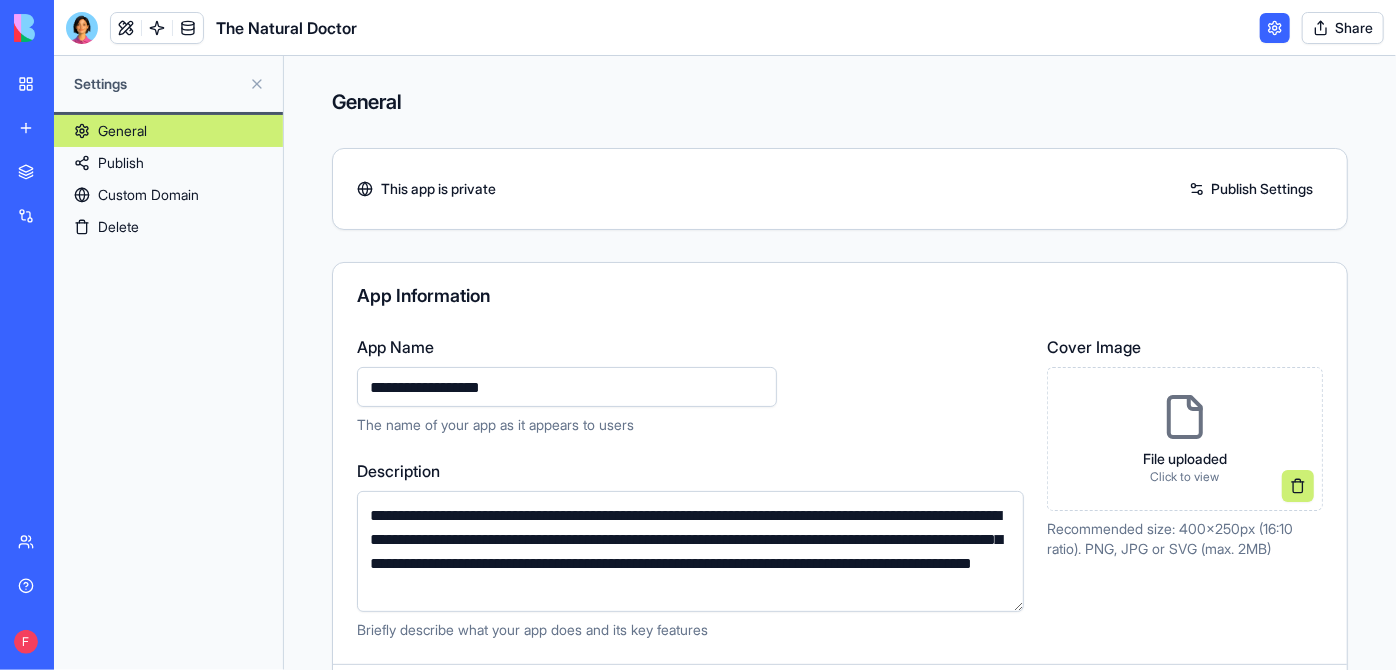 click on "Share" at bounding box center [1343, 28] 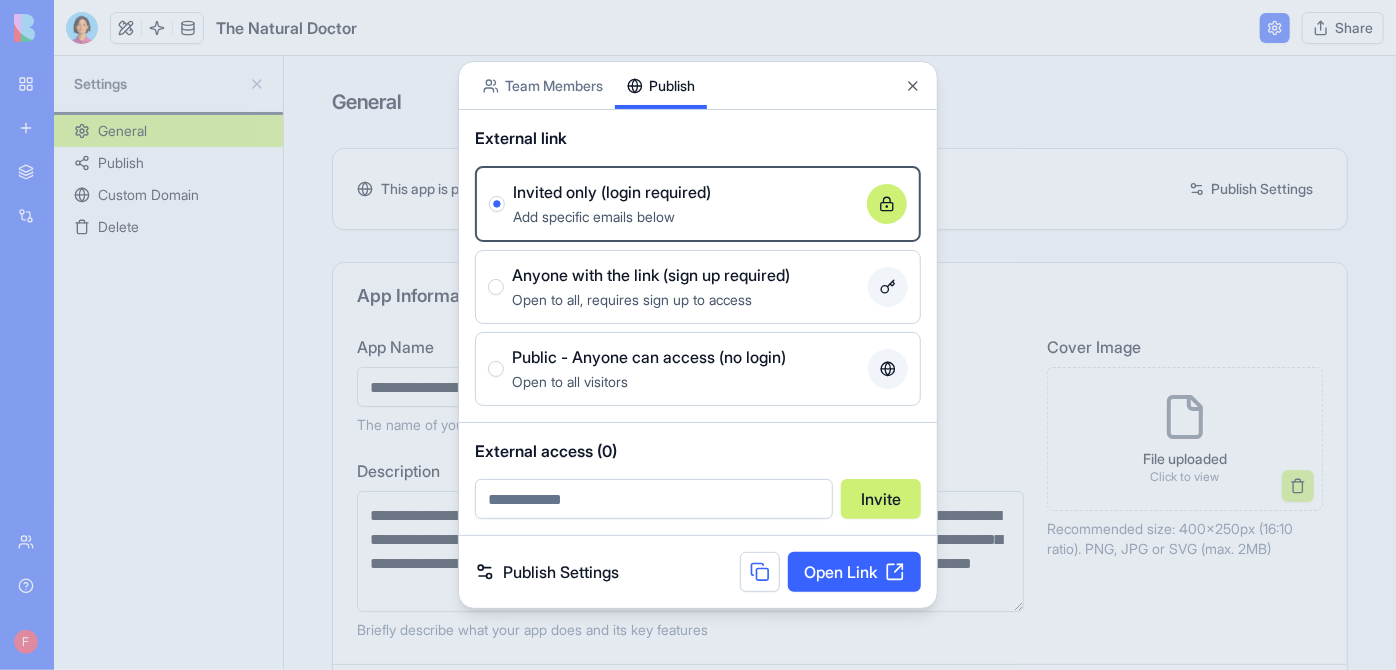 click on "Share App Team Members Publish External link Invited only (login required) Add specific emails below Anyone with the link (sign up required) Open to all, requires sign up to access Public - Anyone can access (no login) Open to all visitors External access (0) Invite Publish Settings Open Link Close" at bounding box center (698, 335) 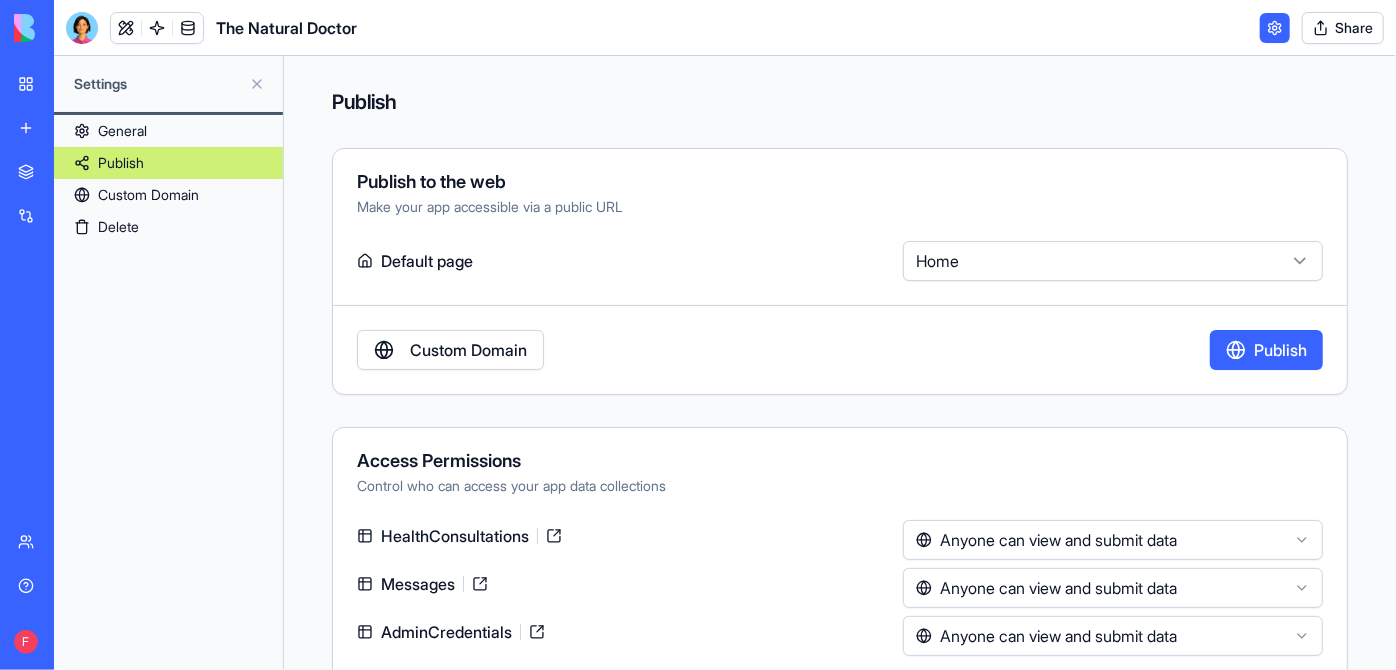 scroll, scrollTop: 9, scrollLeft: 0, axis: vertical 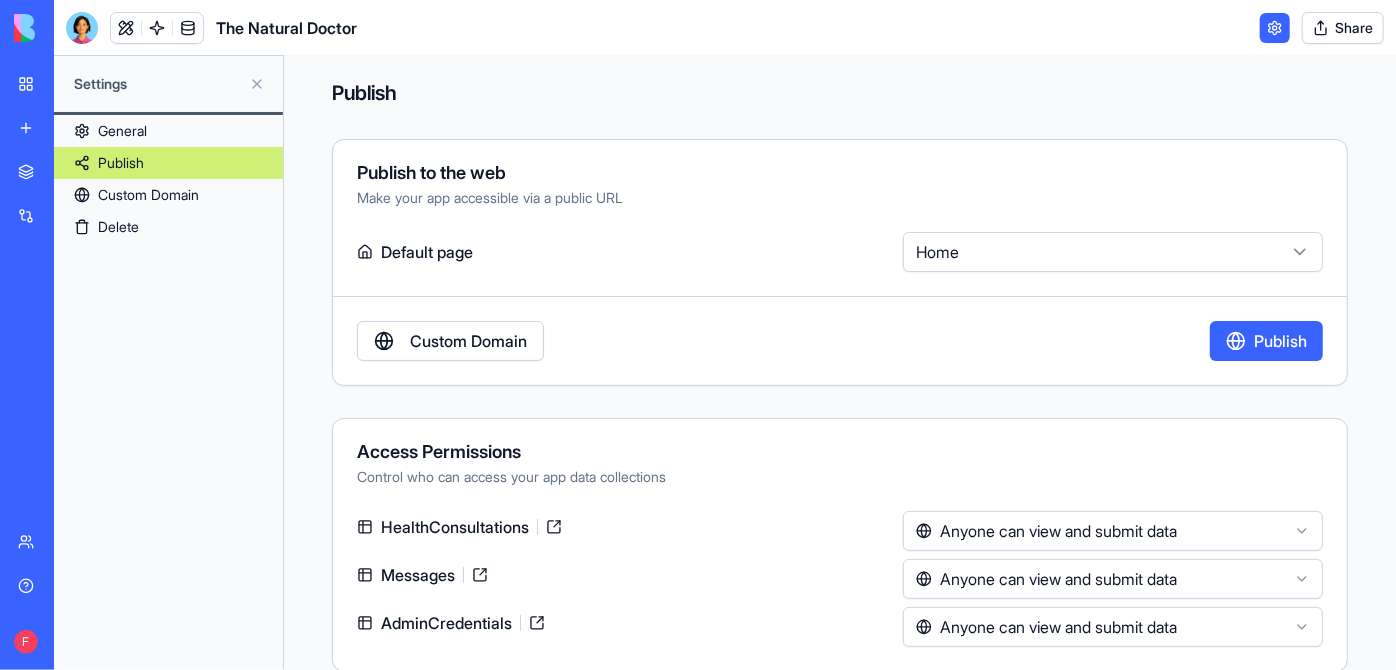 click at bounding box center [537, 623] 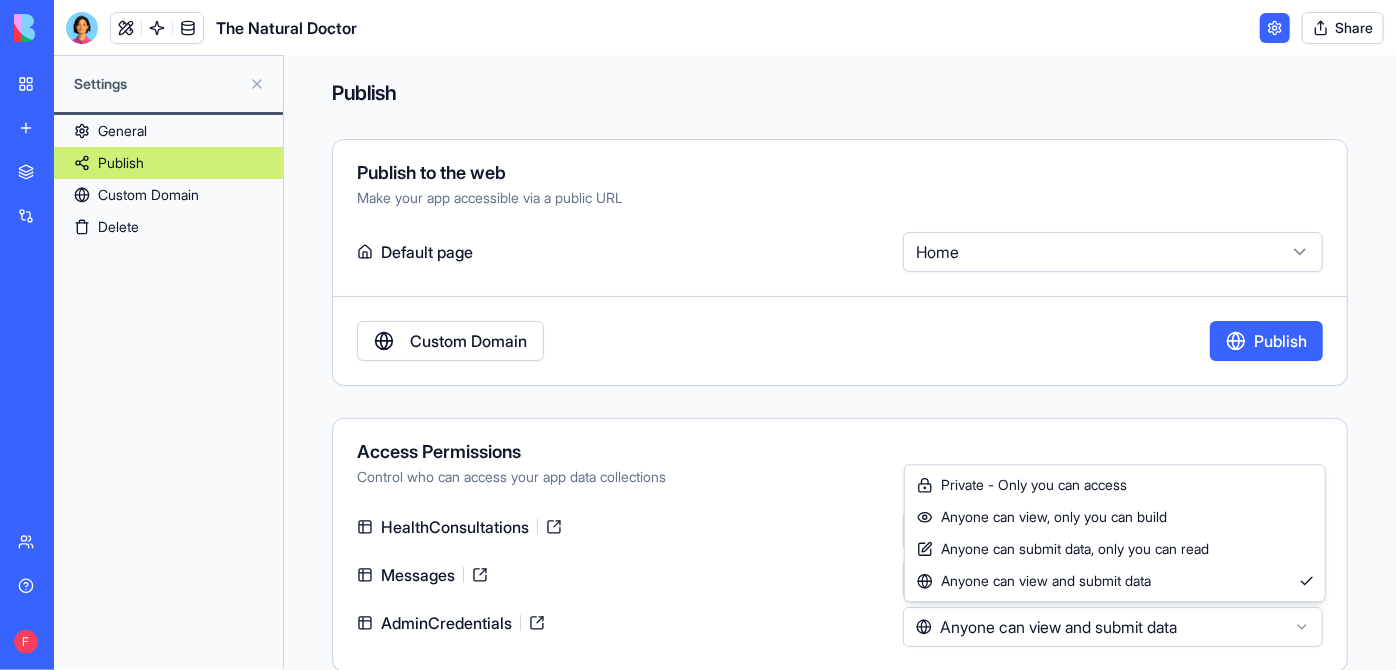 click on "**********" at bounding box center [698, 335] 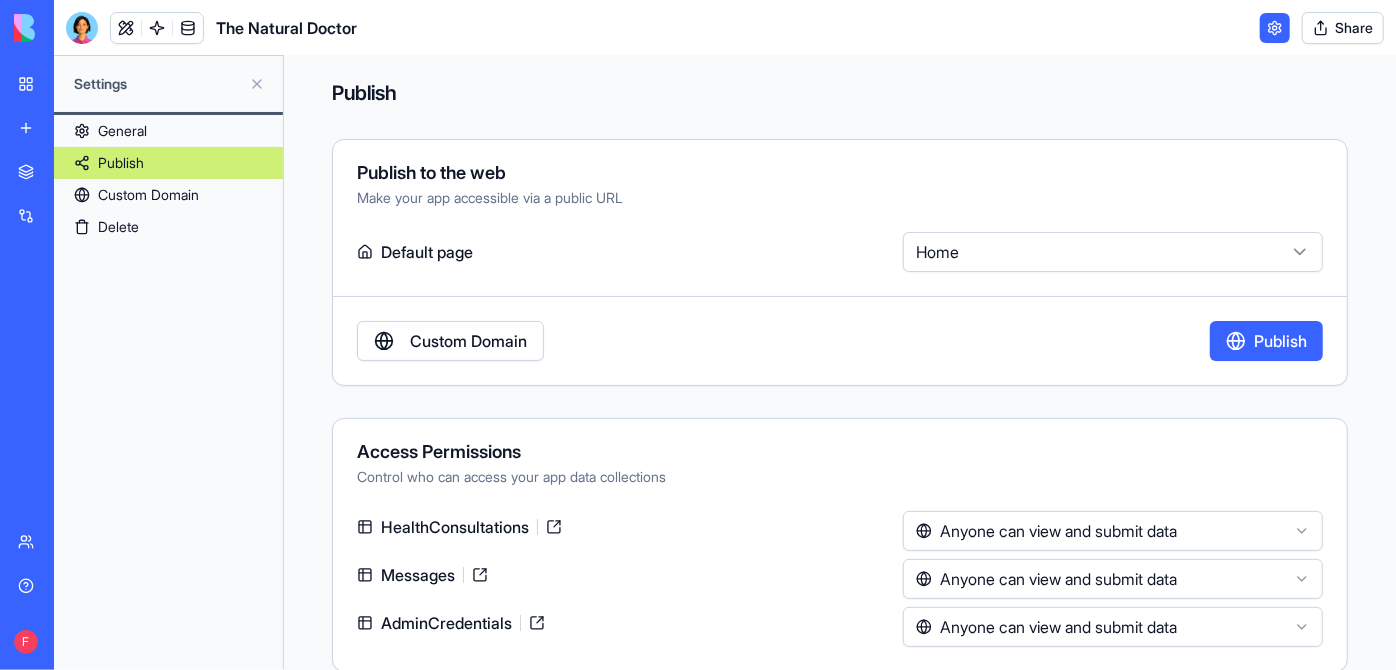 click on "**********" at bounding box center (840, 262) 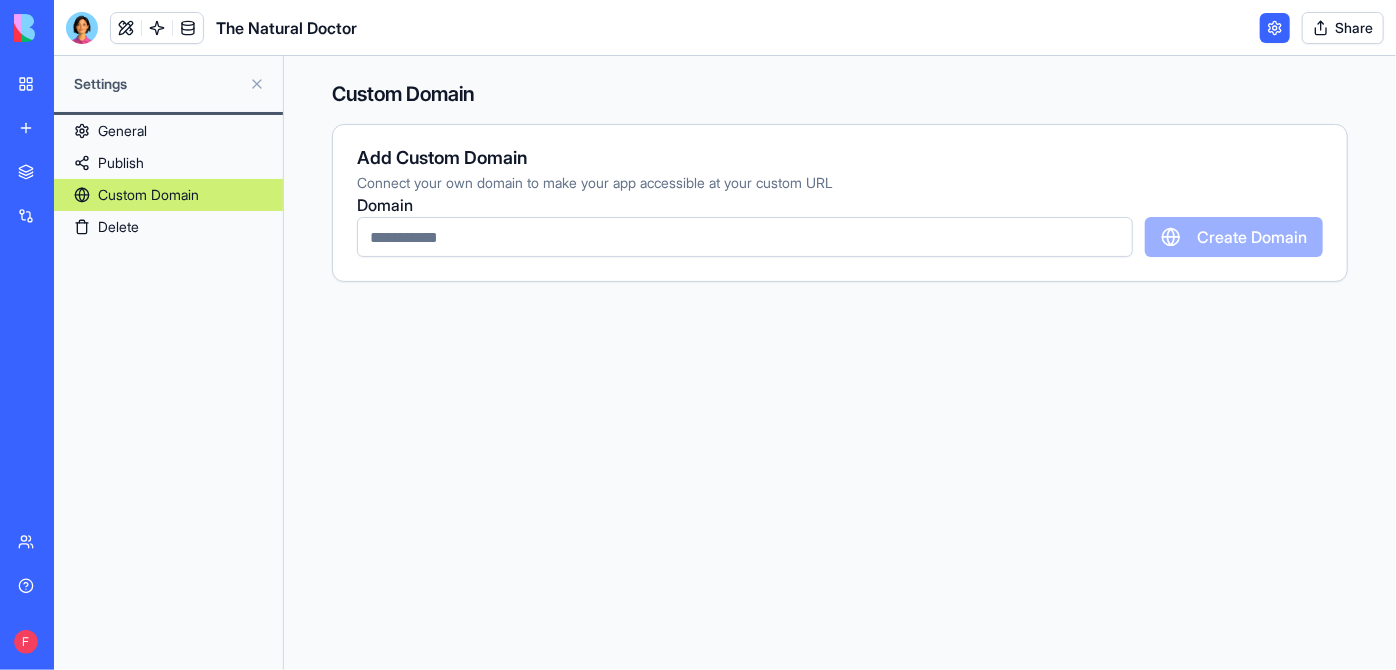 click on "General" at bounding box center [168, 131] 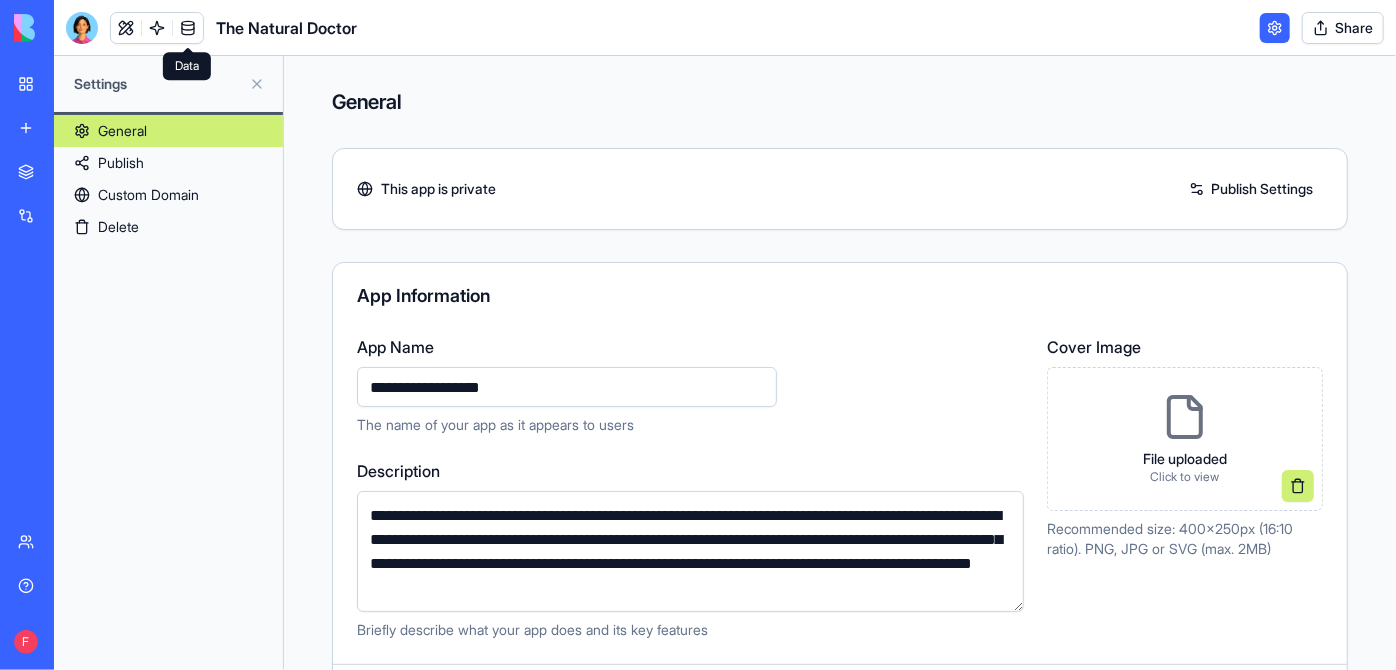 click at bounding box center (188, 28) 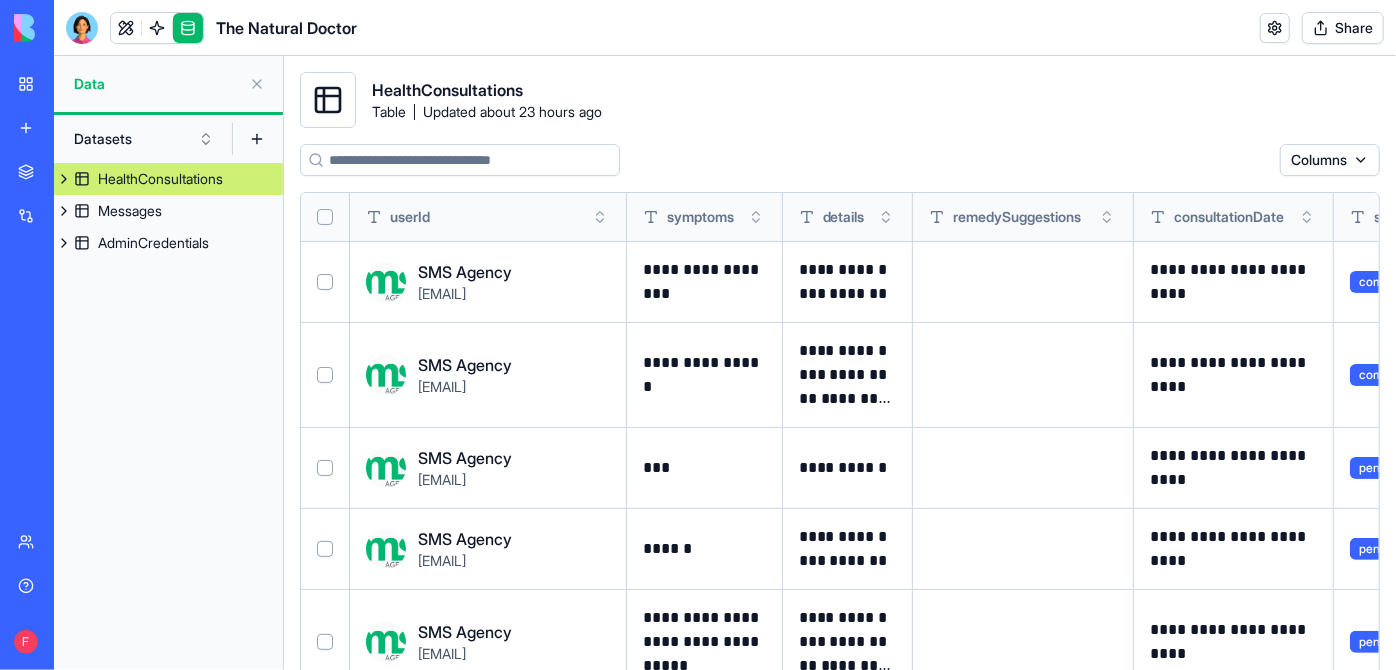 click at bounding box center (157, 28) 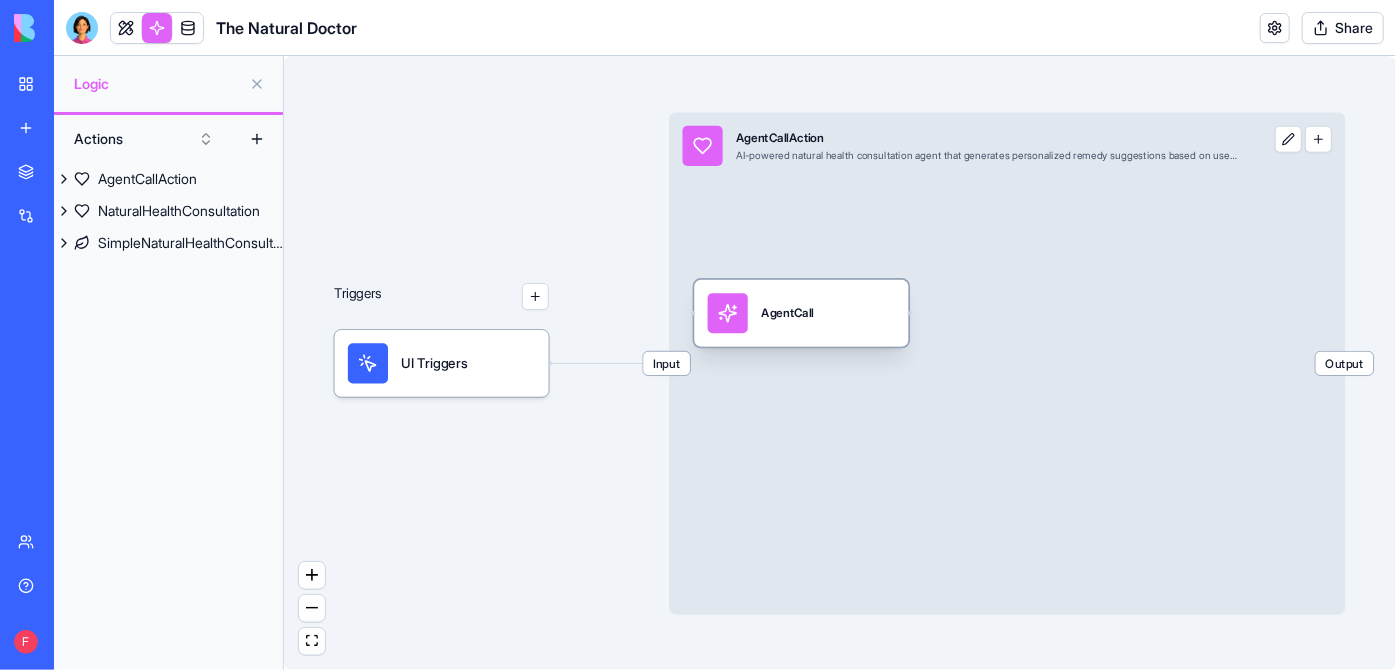 click on "AgentCall" at bounding box center [801, 313] 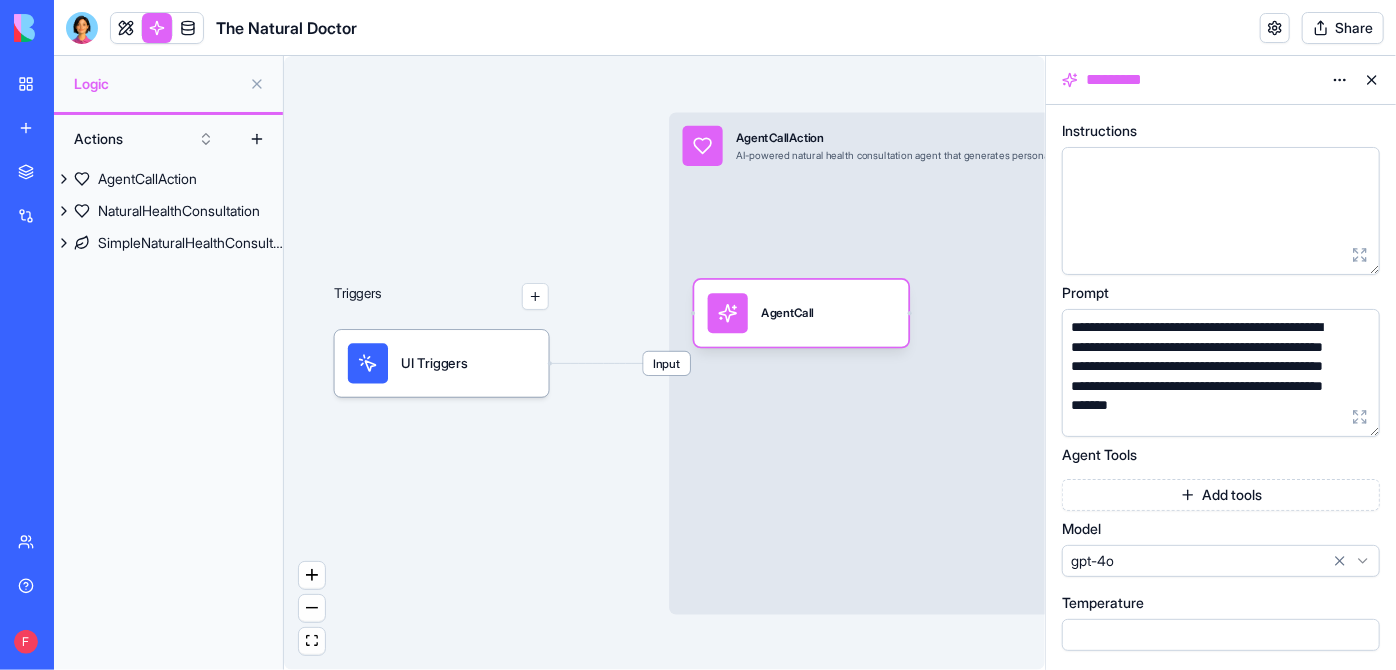 click on "**********" at bounding box center [698, 335] 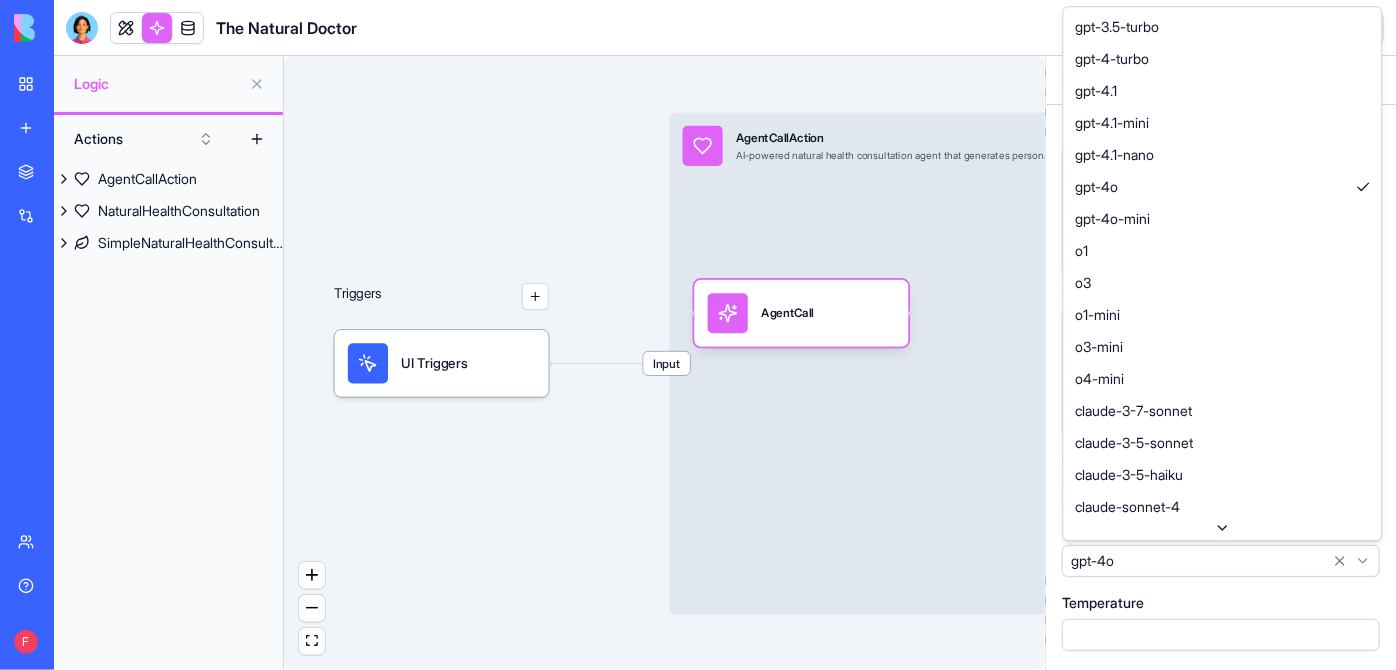 click on "**********" at bounding box center [698, 335] 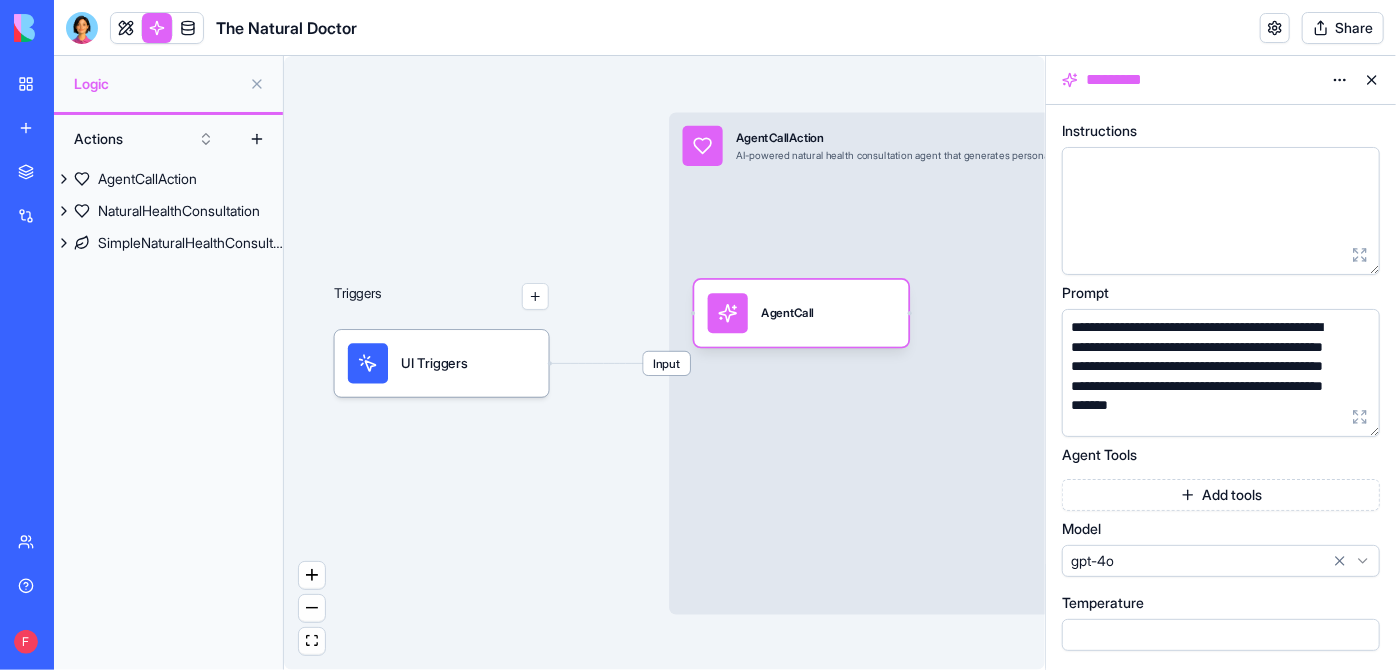 scroll, scrollTop: 90, scrollLeft: 0, axis: vertical 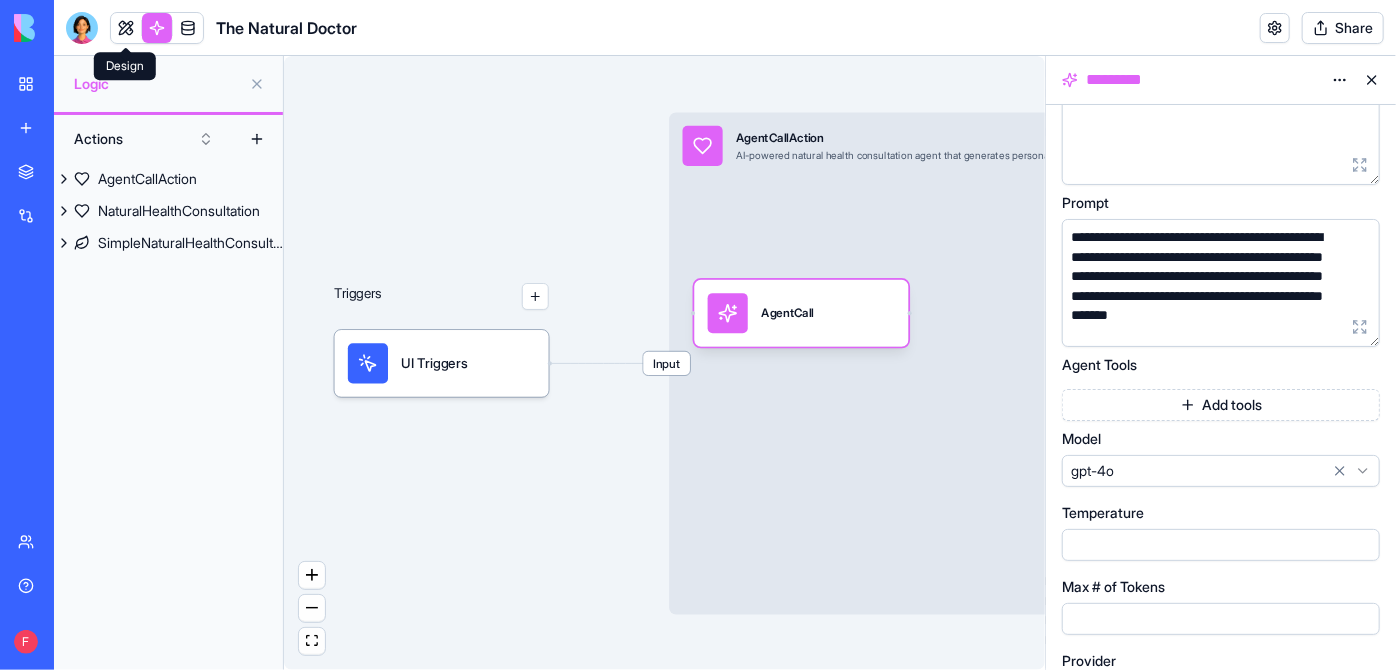 click at bounding box center (126, 28) 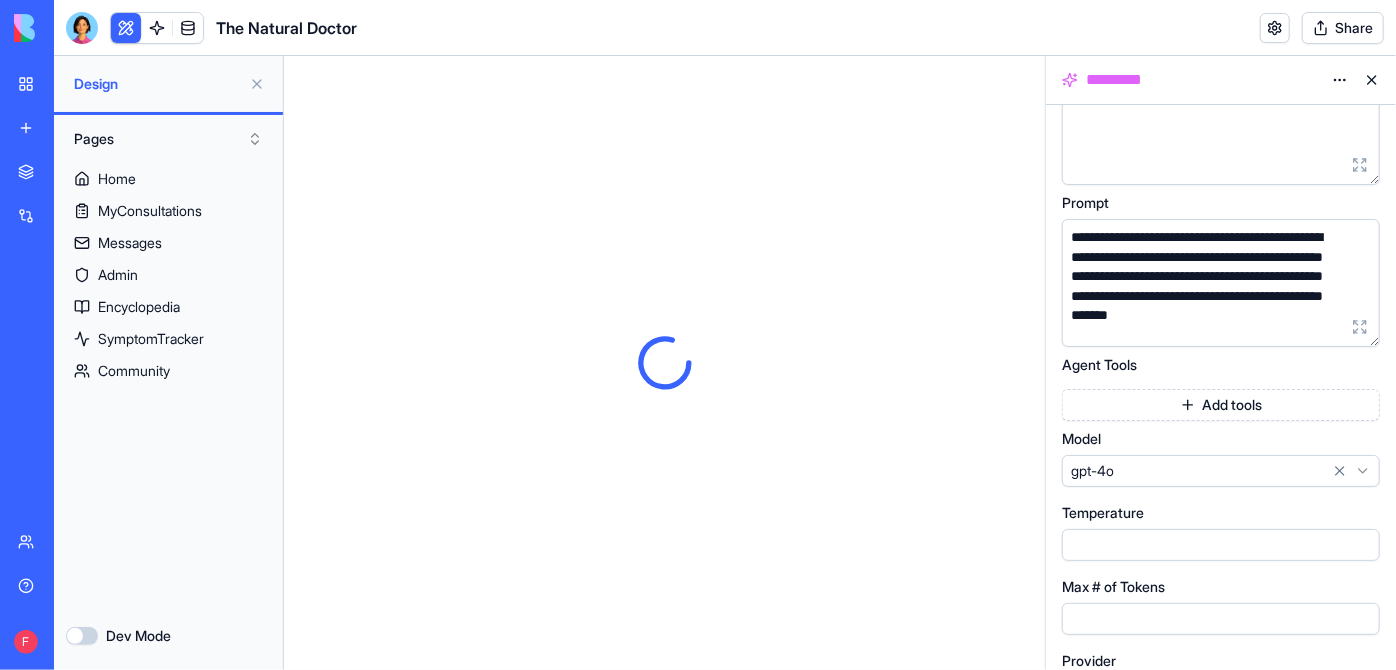 scroll, scrollTop: 0, scrollLeft: 0, axis: both 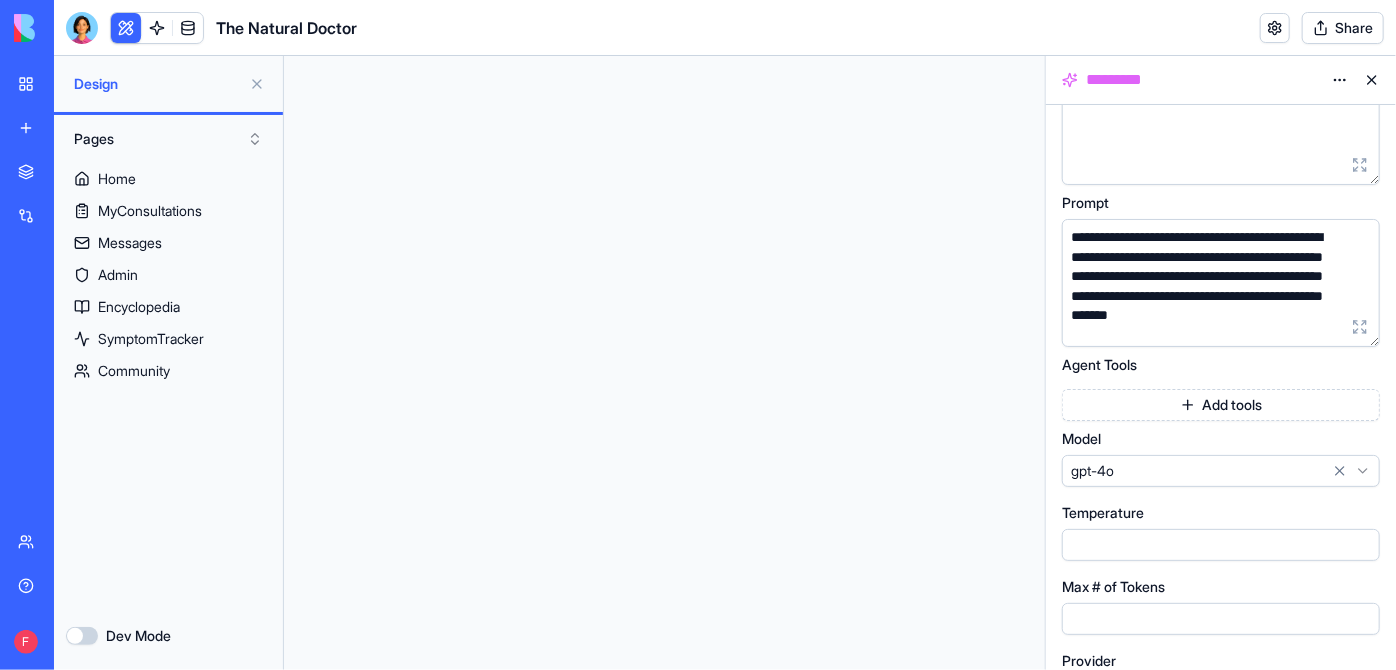 click at bounding box center [1372, 80] 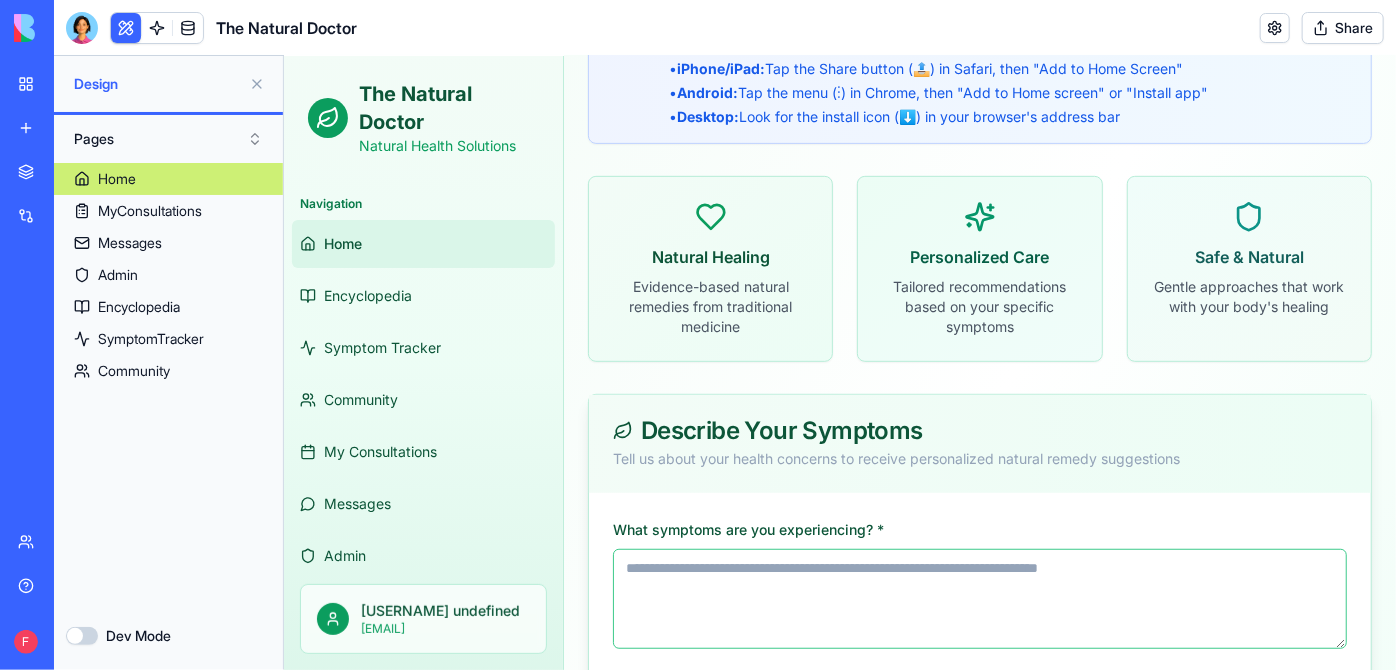 scroll, scrollTop: 545, scrollLeft: 0, axis: vertical 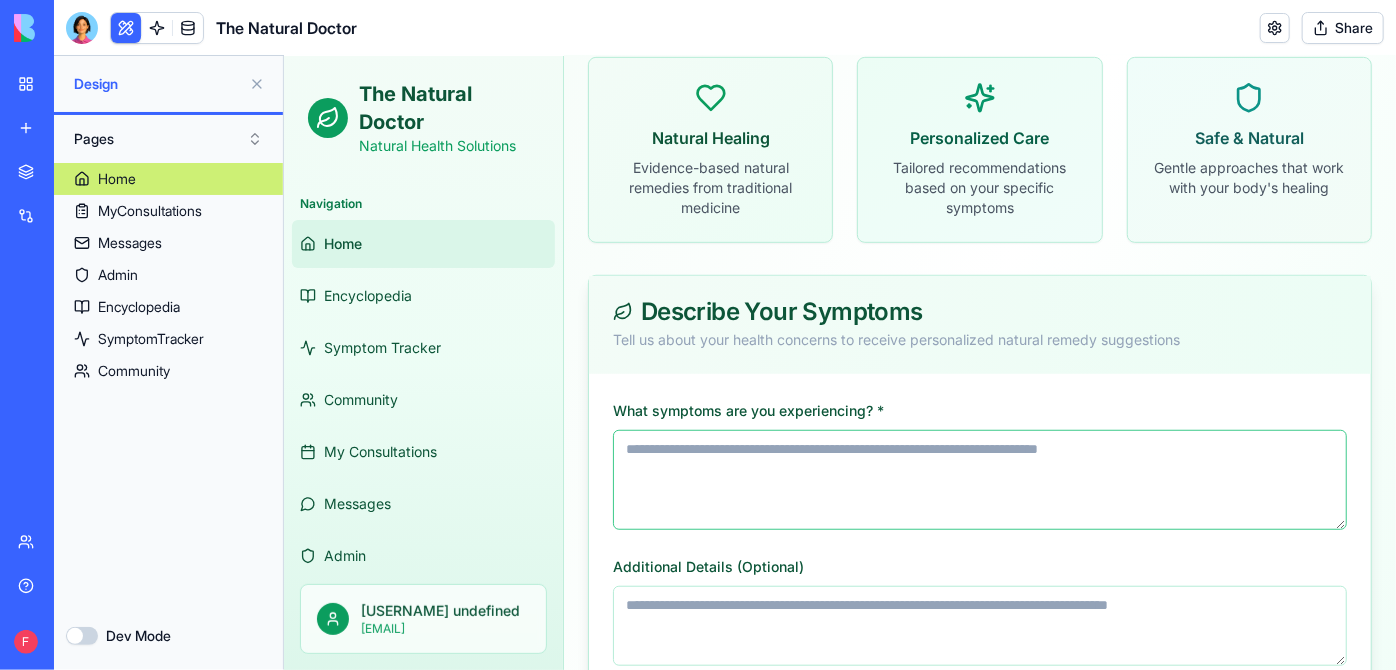 click on "What symptoms are you experiencing? *" at bounding box center (979, 479) 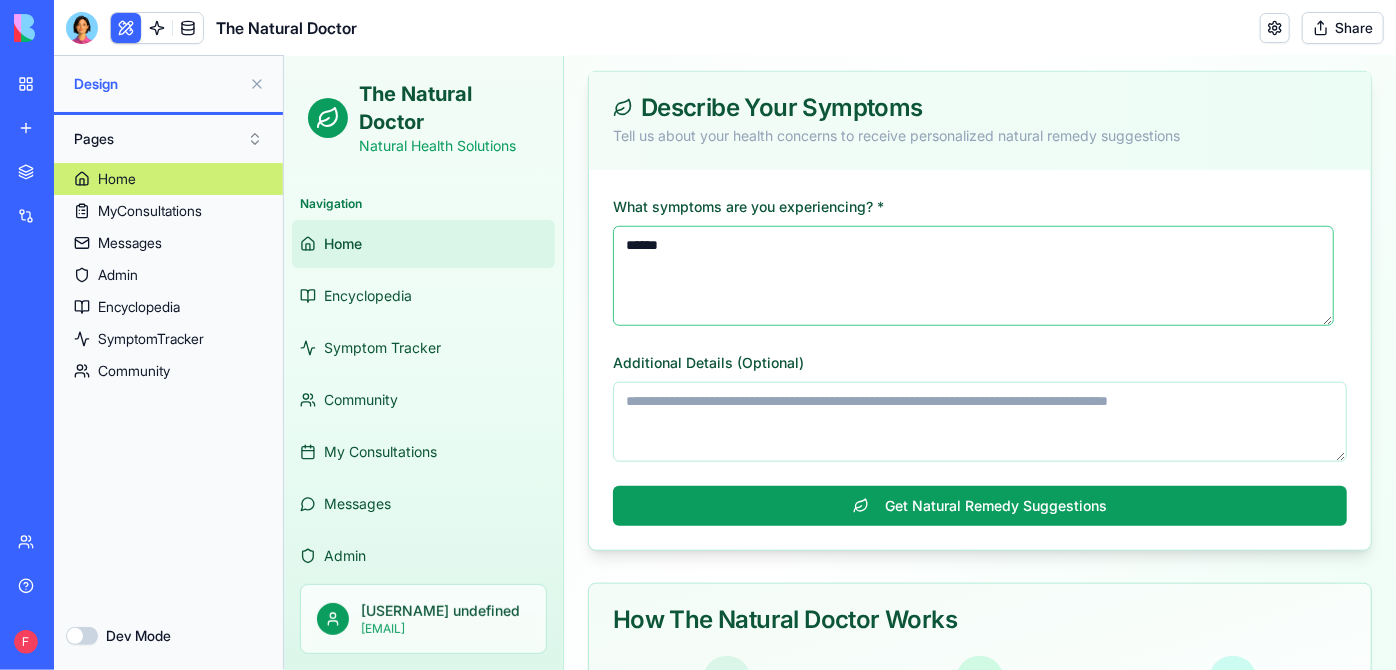 scroll, scrollTop: 796, scrollLeft: 0, axis: vertical 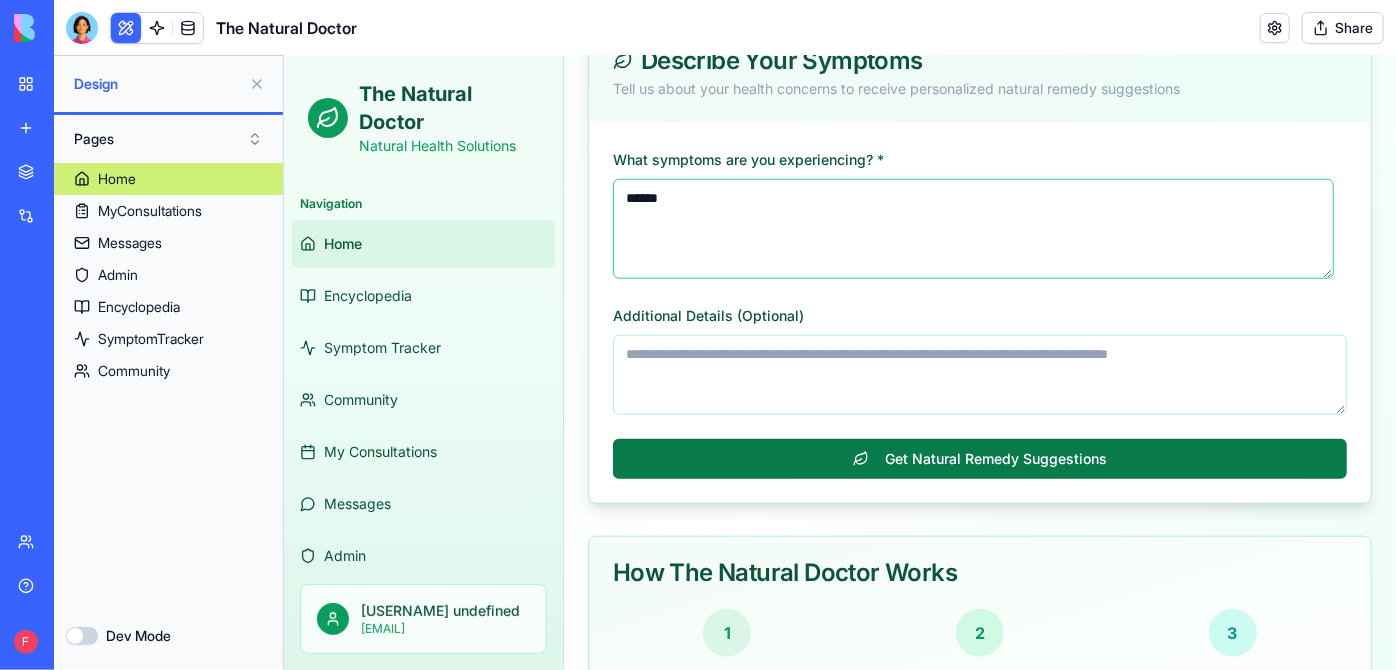 type on "*****" 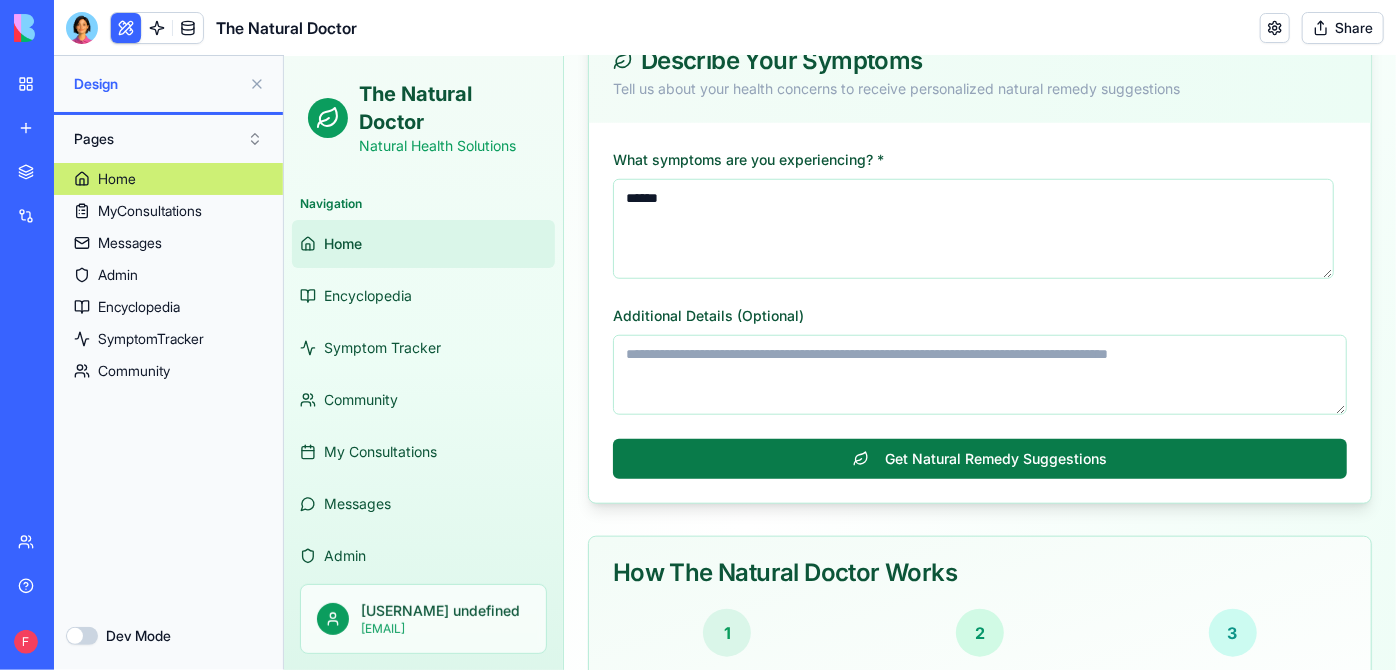 click on "Get Natural Remedy Suggestions" at bounding box center [979, 458] 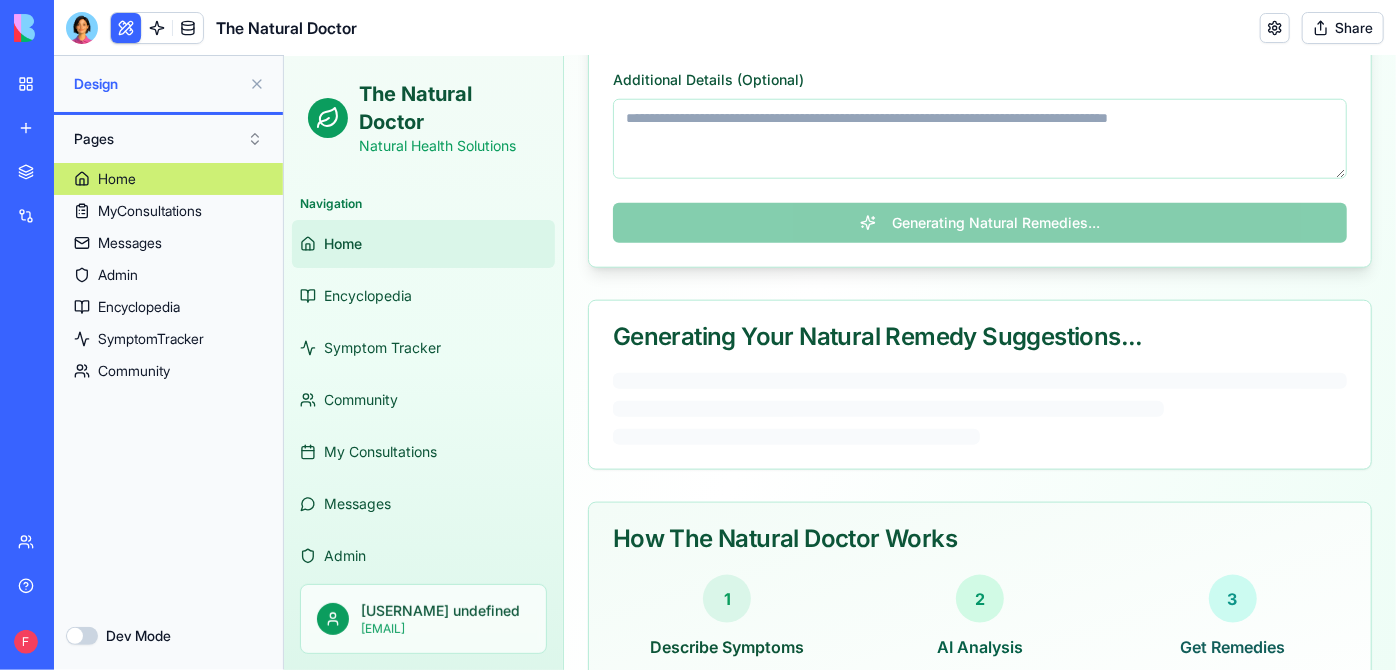 scroll, scrollTop: 1037, scrollLeft: 0, axis: vertical 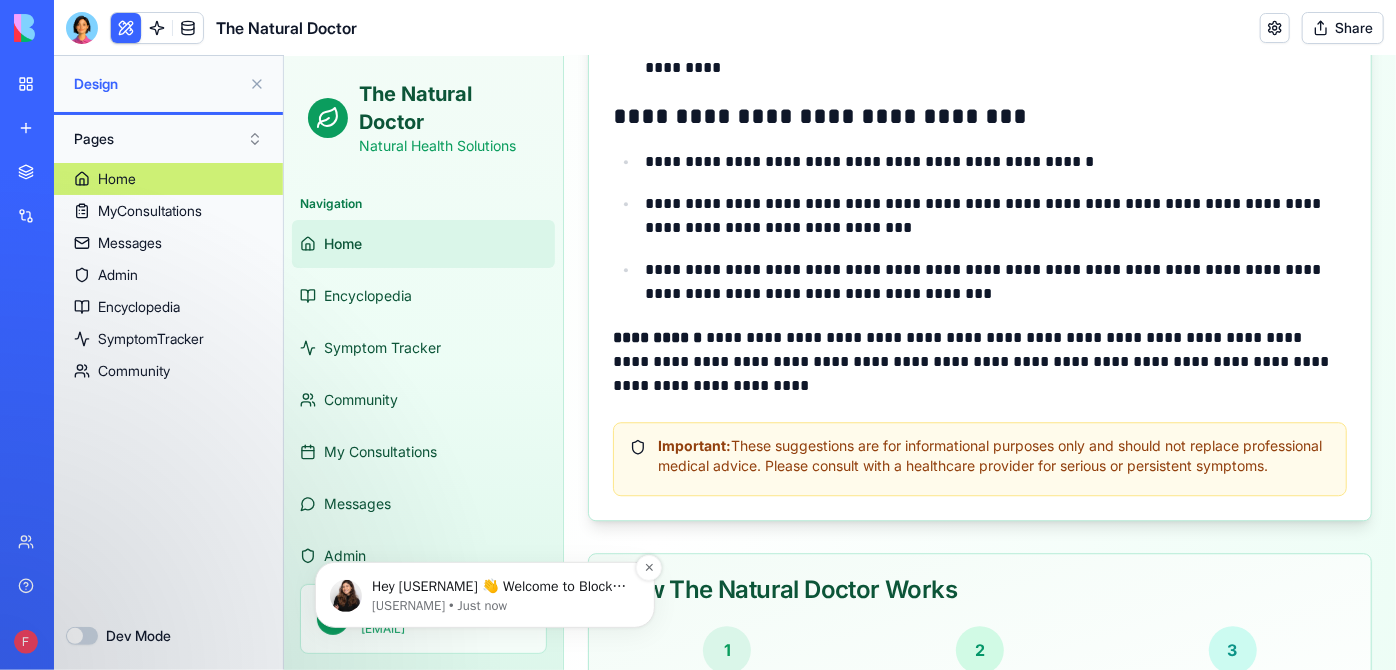 click on "Hey [USERNAME] 👋 Welcome to Blocks 🙌 I'm here if you have any questions!" at bounding box center (500, 586) 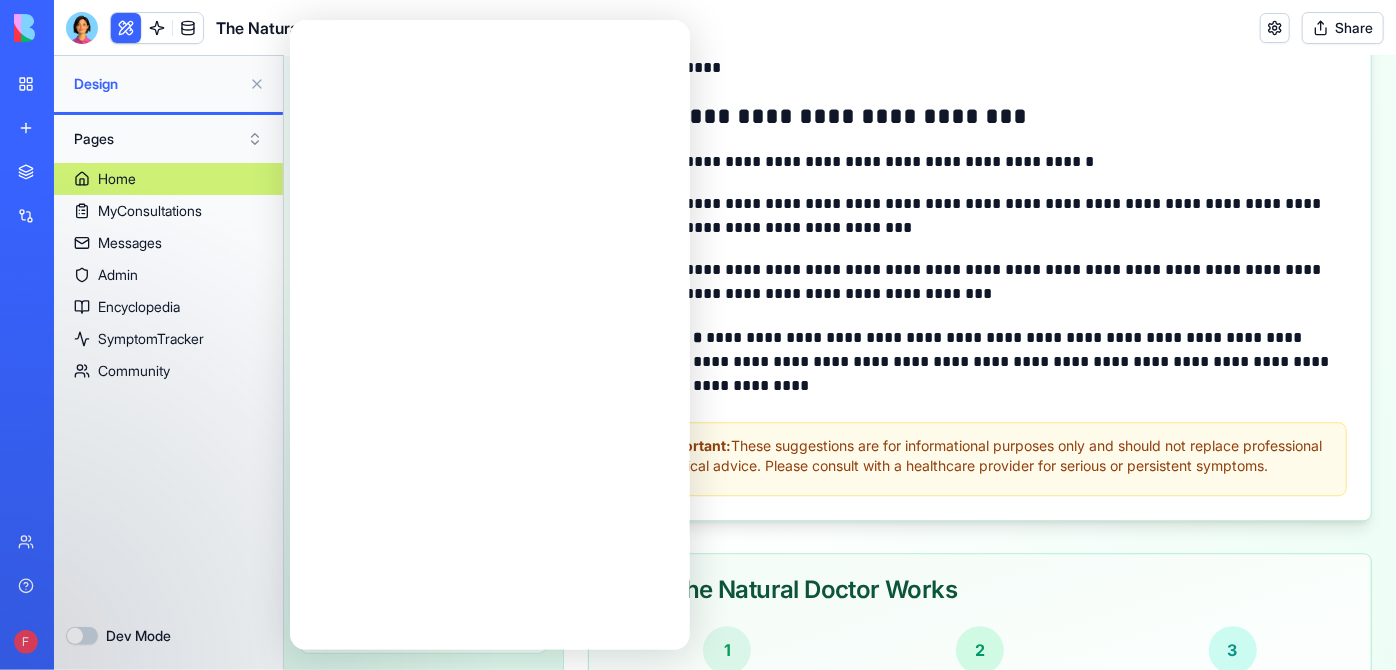 scroll, scrollTop: 0, scrollLeft: 0, axis: both 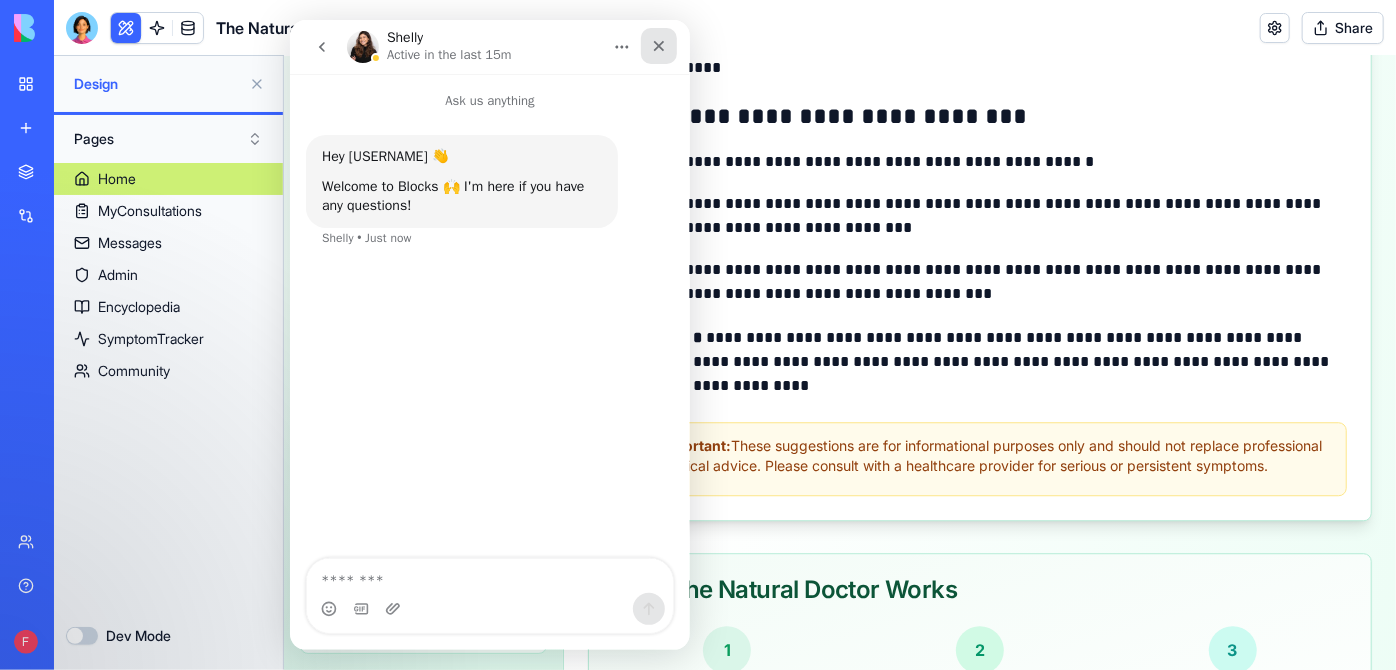 click 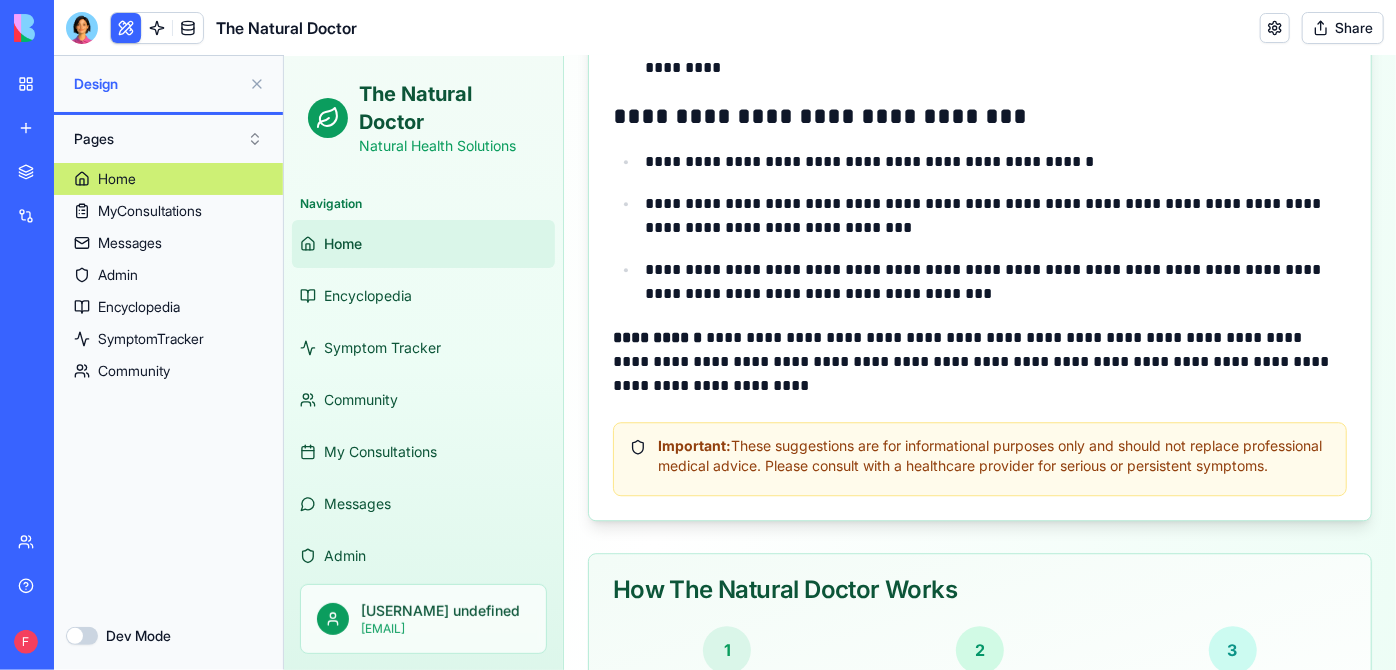 scroll, scrollTop: 0, scrollLeft: 0, axis: both 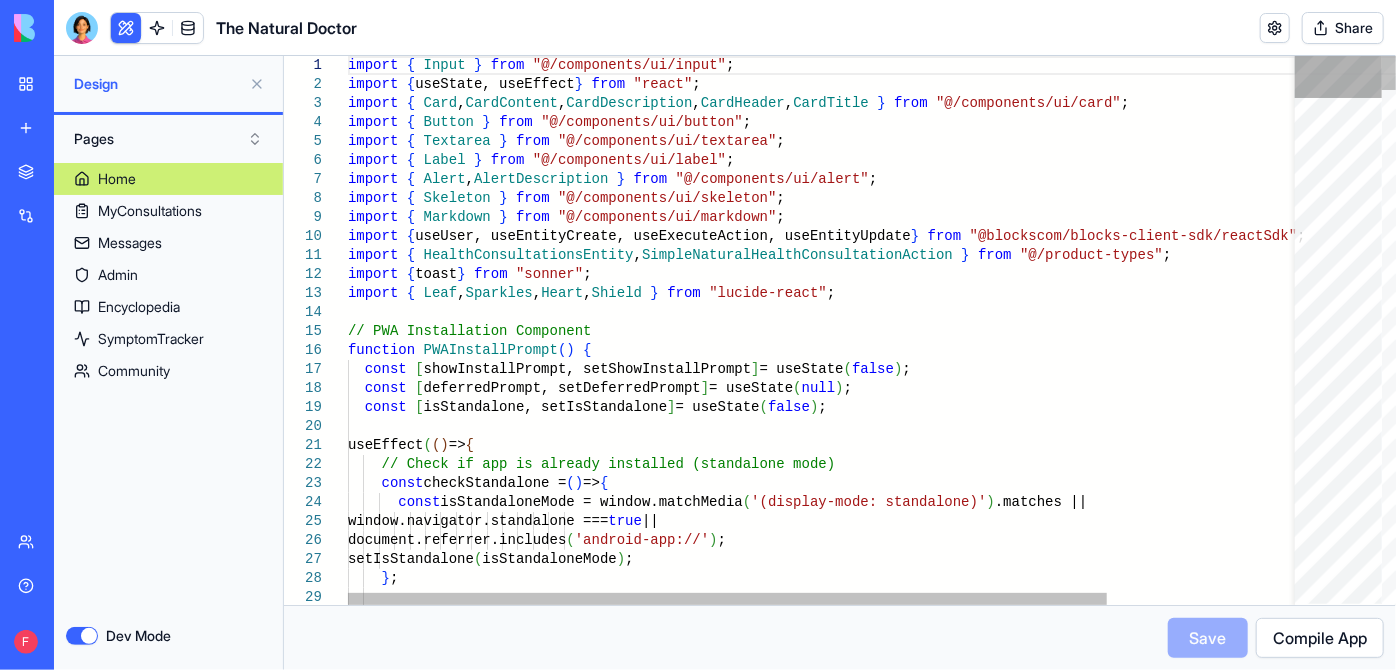 click at bounding box center (1338, 77) 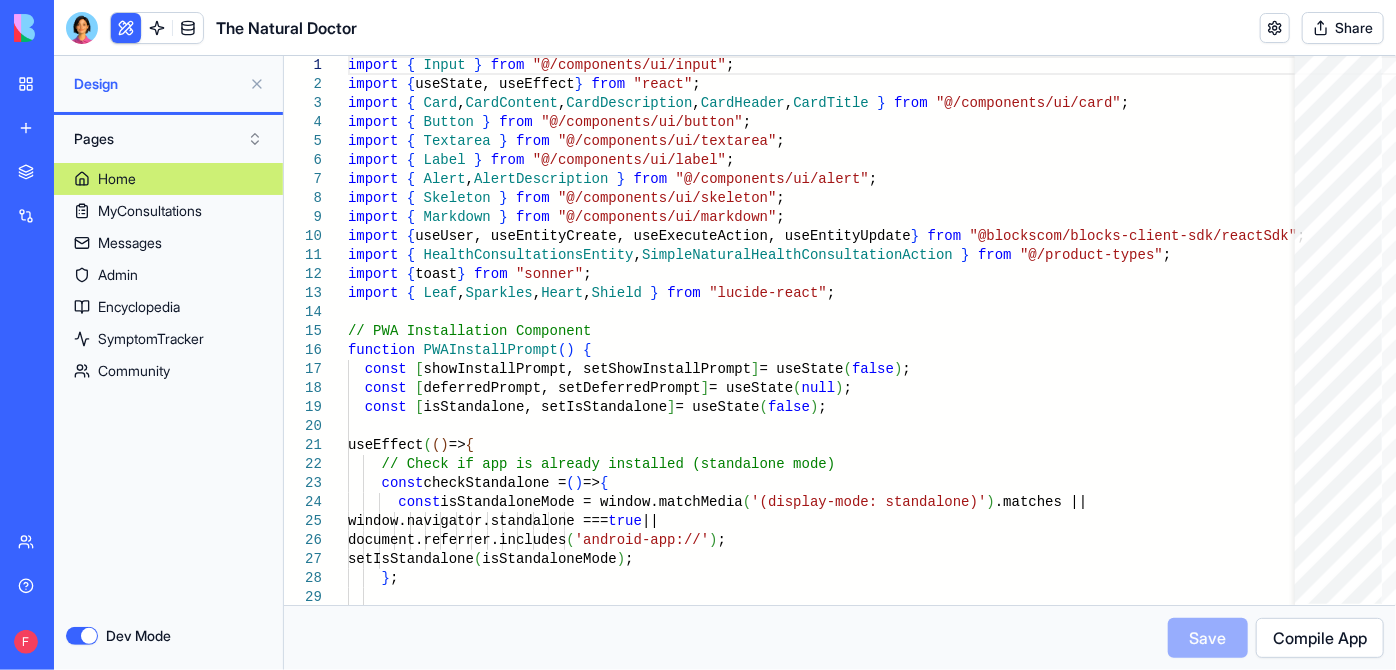 click on "Dev Mode" at bounding box center (82, 636) 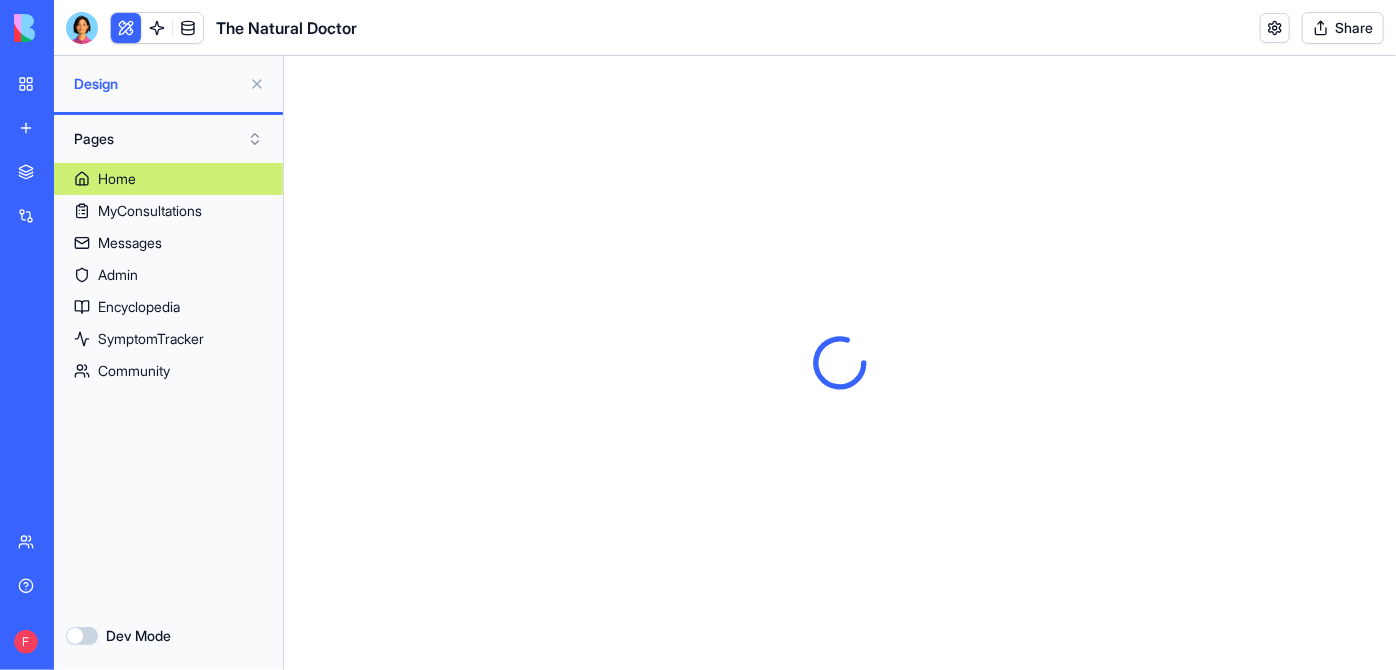 scroll, scrollTop: 0, scrollLeft: 0, axis: both 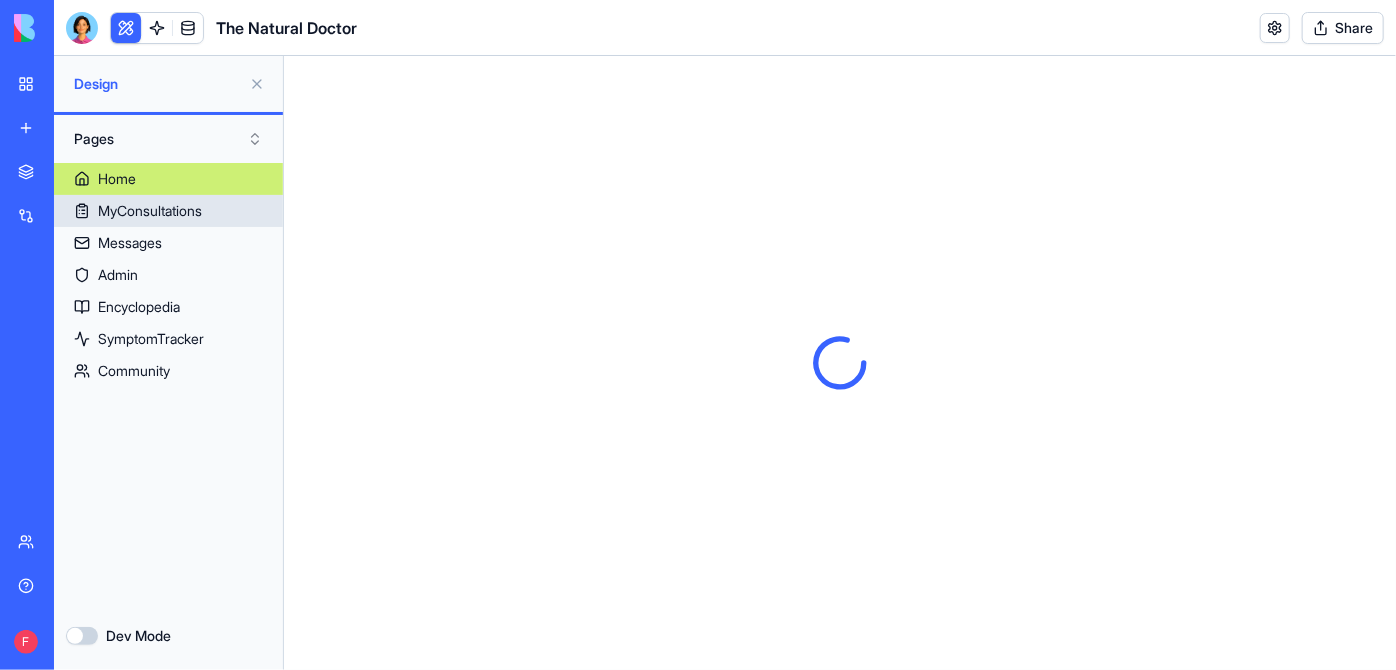 click on "MyConsultations" at bounding box center (150, 211) 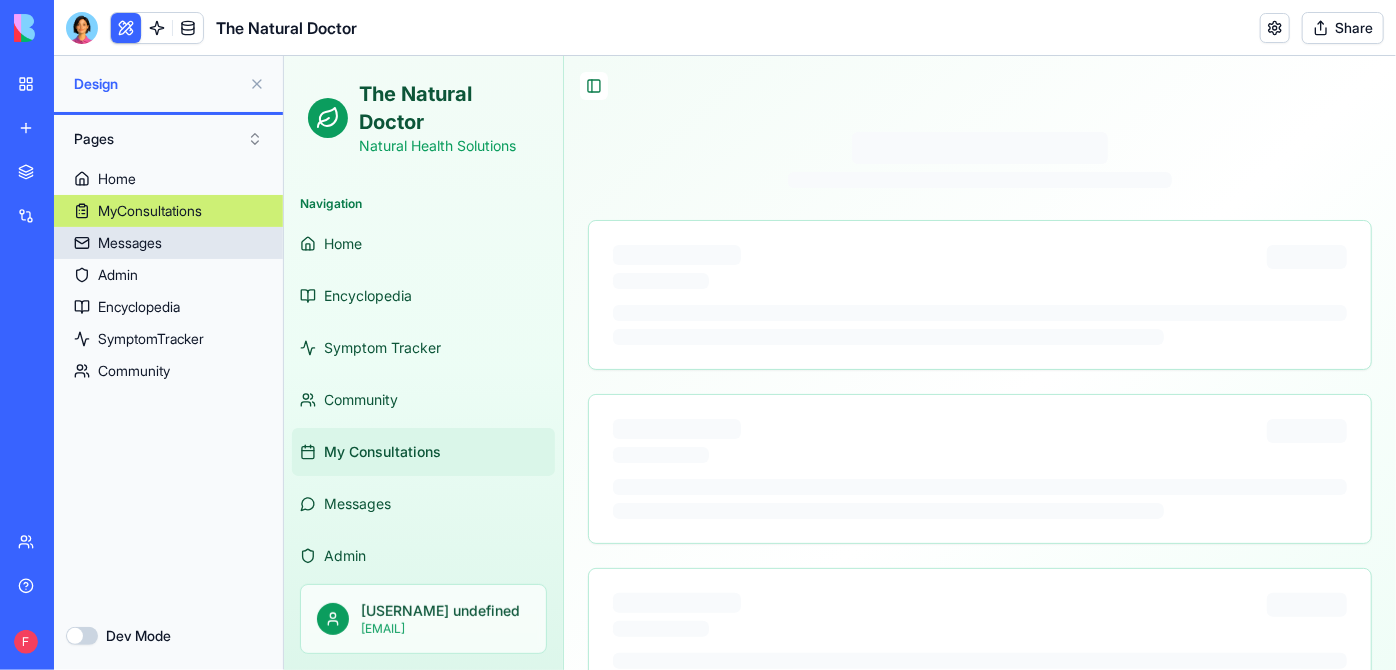 click on "Messages" at bounding box center (168, 243) 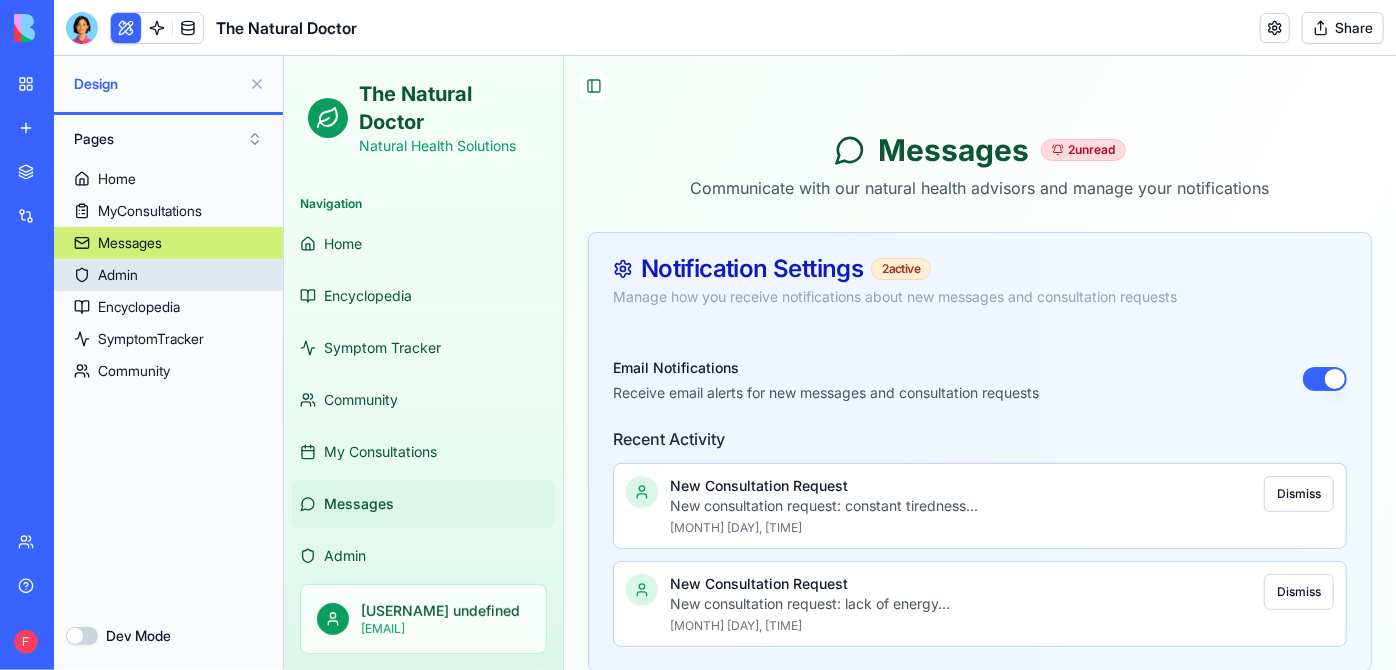 click on "Admin" at bounding box center [168, 275] 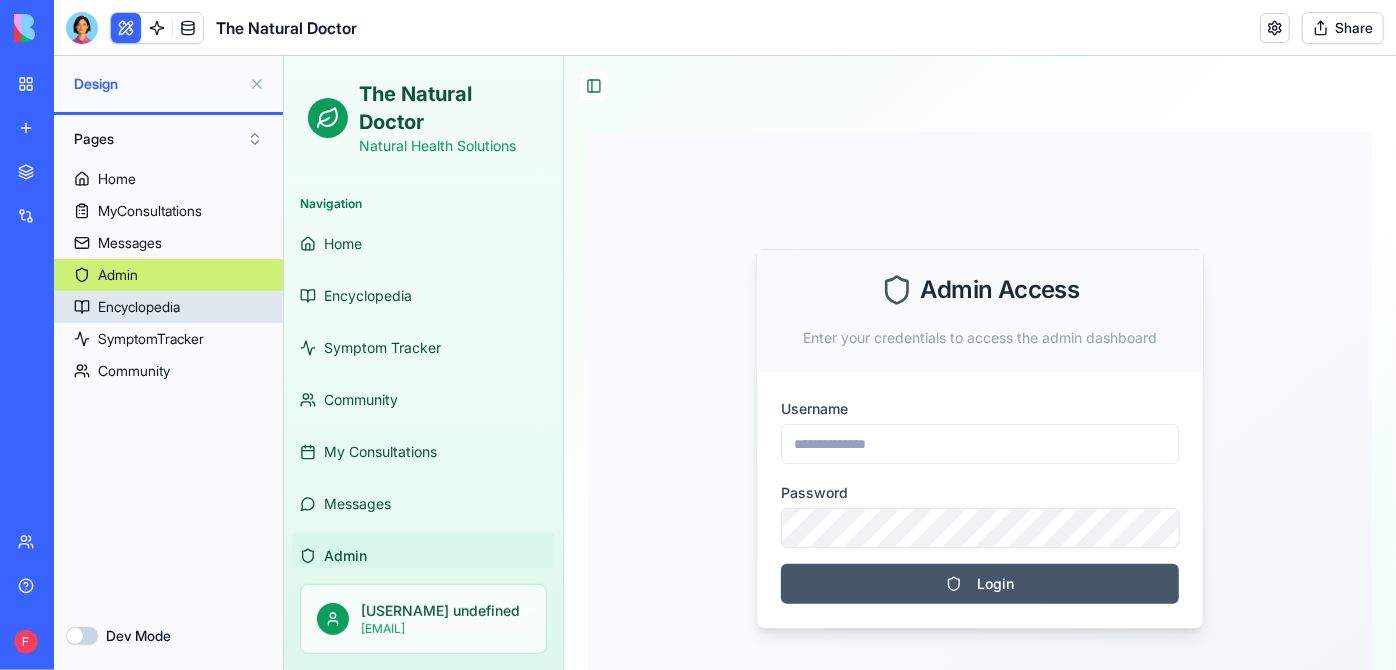click on "Encyclopedia" at bounding box center (139, 307) 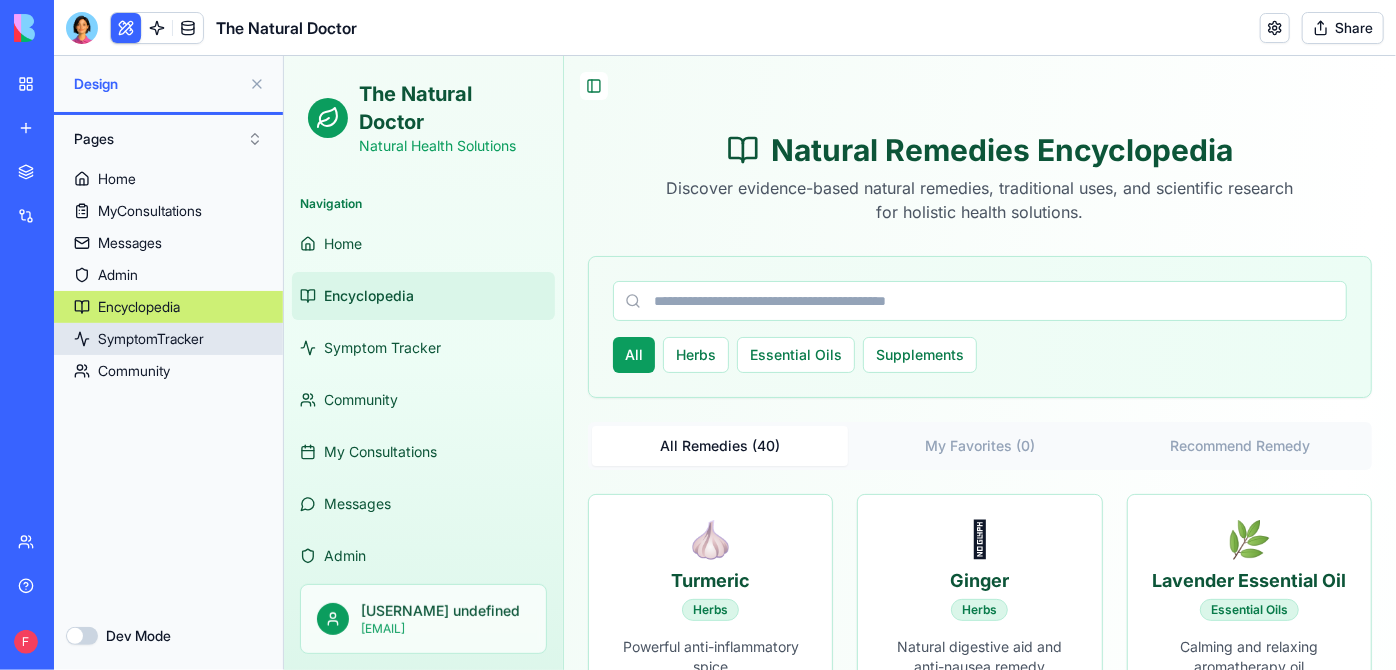 click on "SymptomTracker" at bounding box center [168, 339] 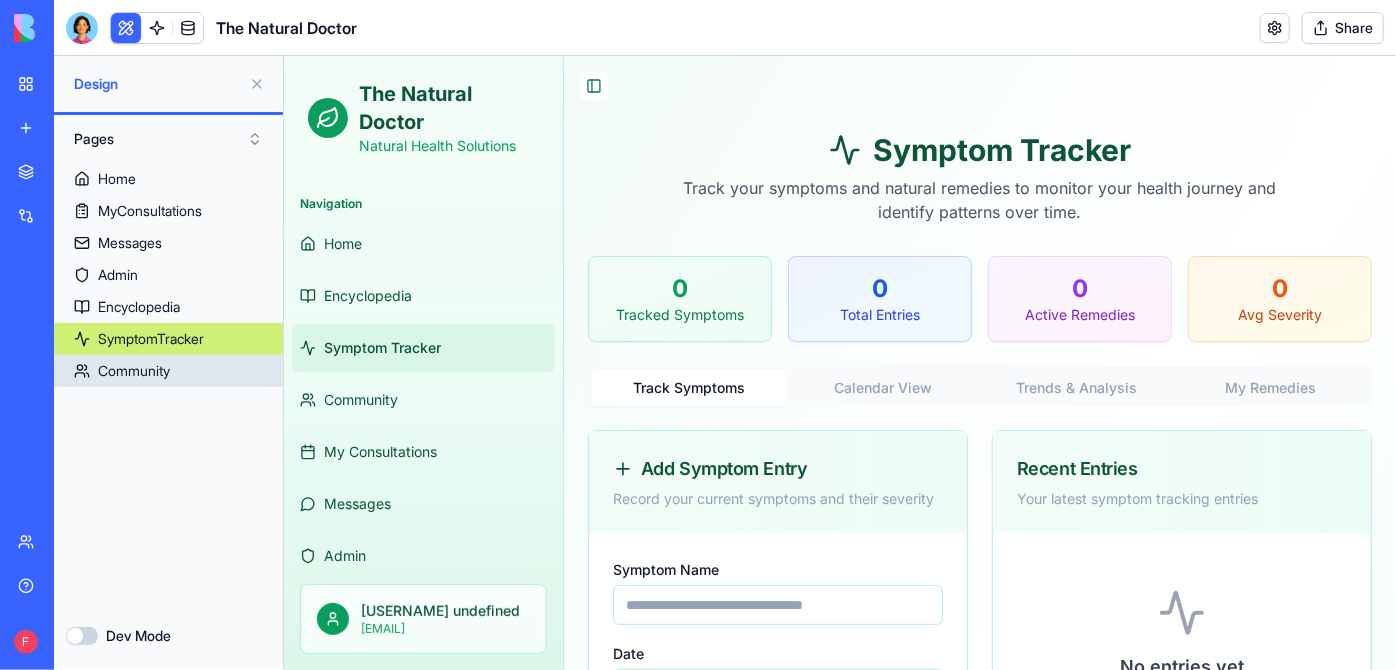 click on "Community" at bounding box center (134, 371) 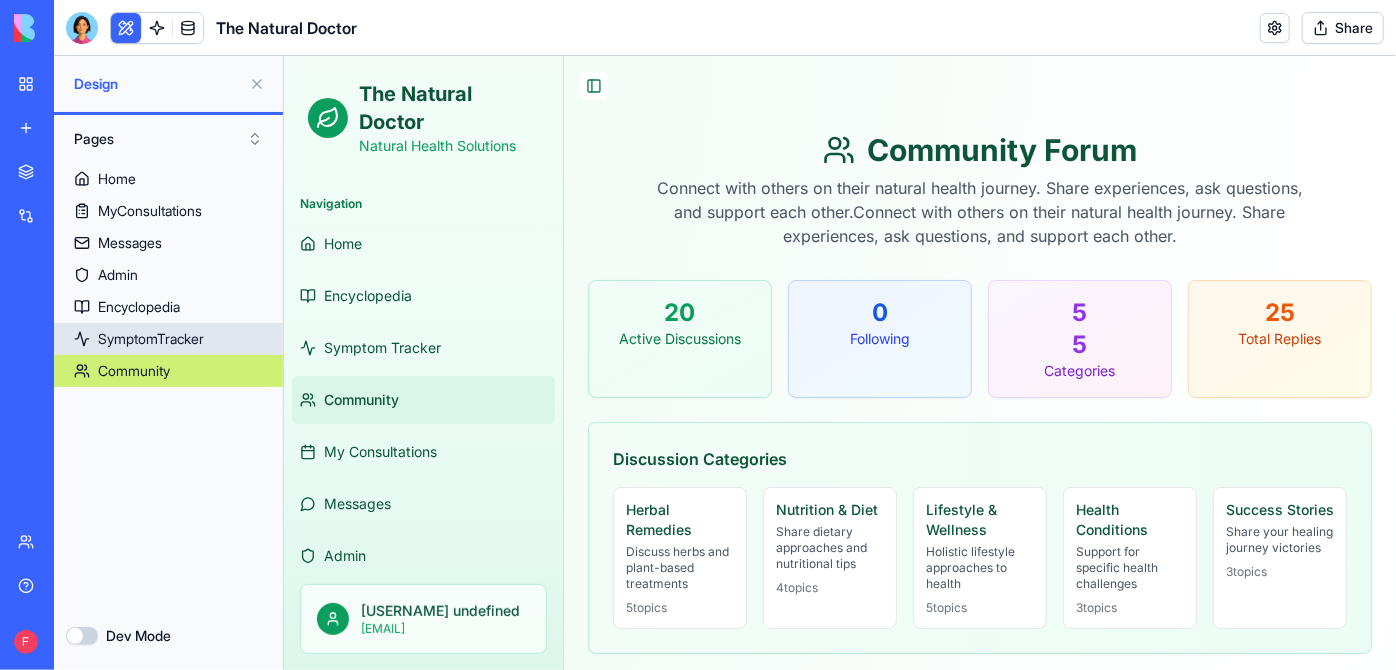 click on "SymptomTracker" at bounding box center [151, 339] 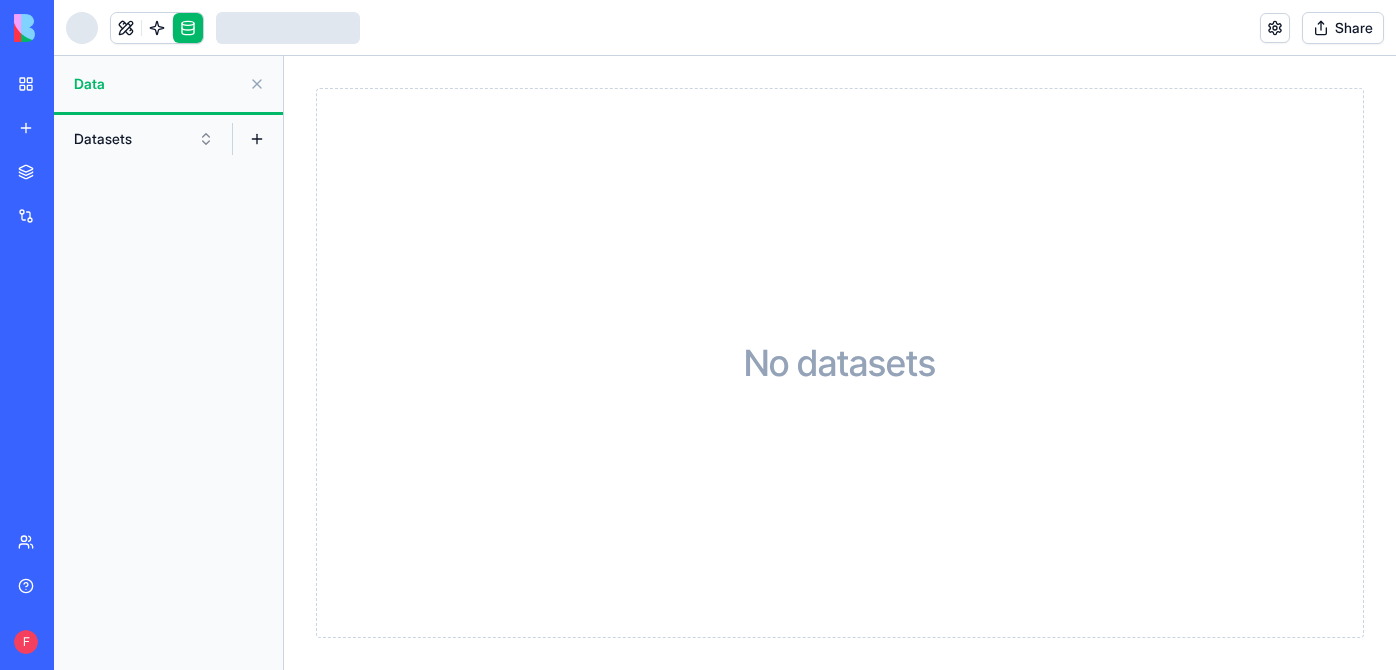 scroll, scrollTop: 0, scrollLeft: 0, axis: both 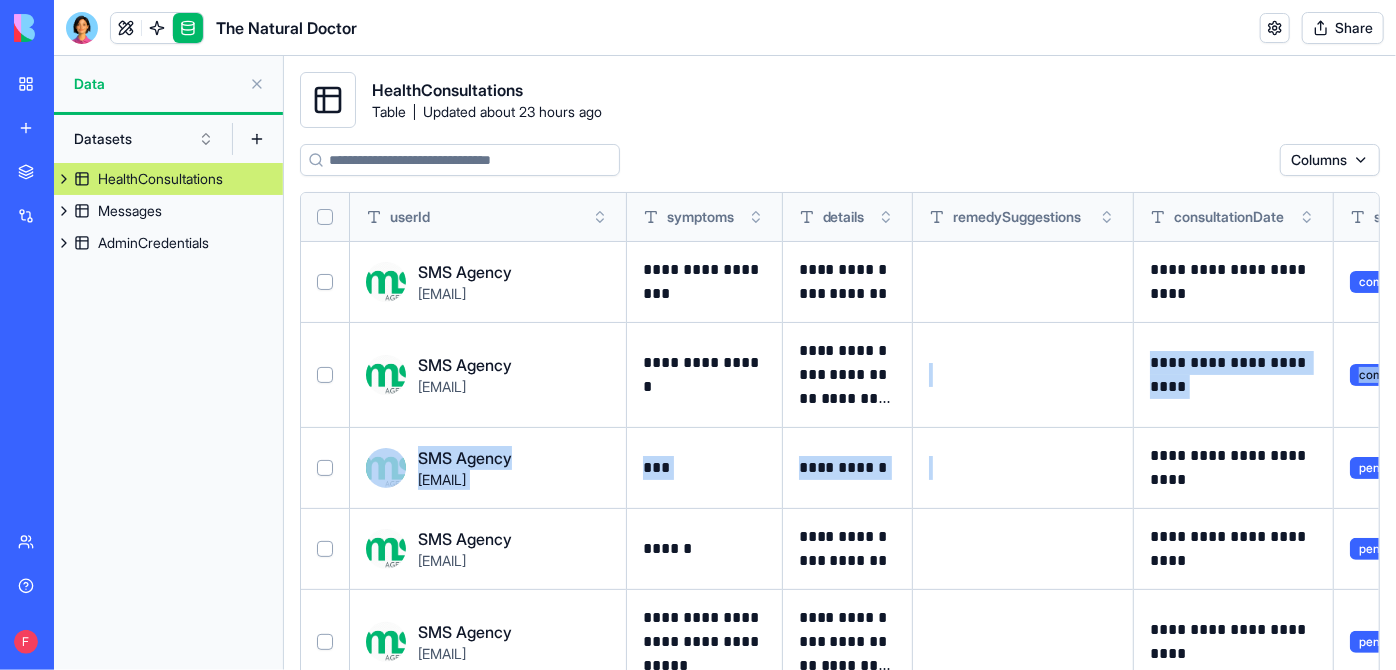 drag, startPoint x: 1053, startPoint y: 443, endPoint x: 873, endPoint y: 411, distance: 182.82231 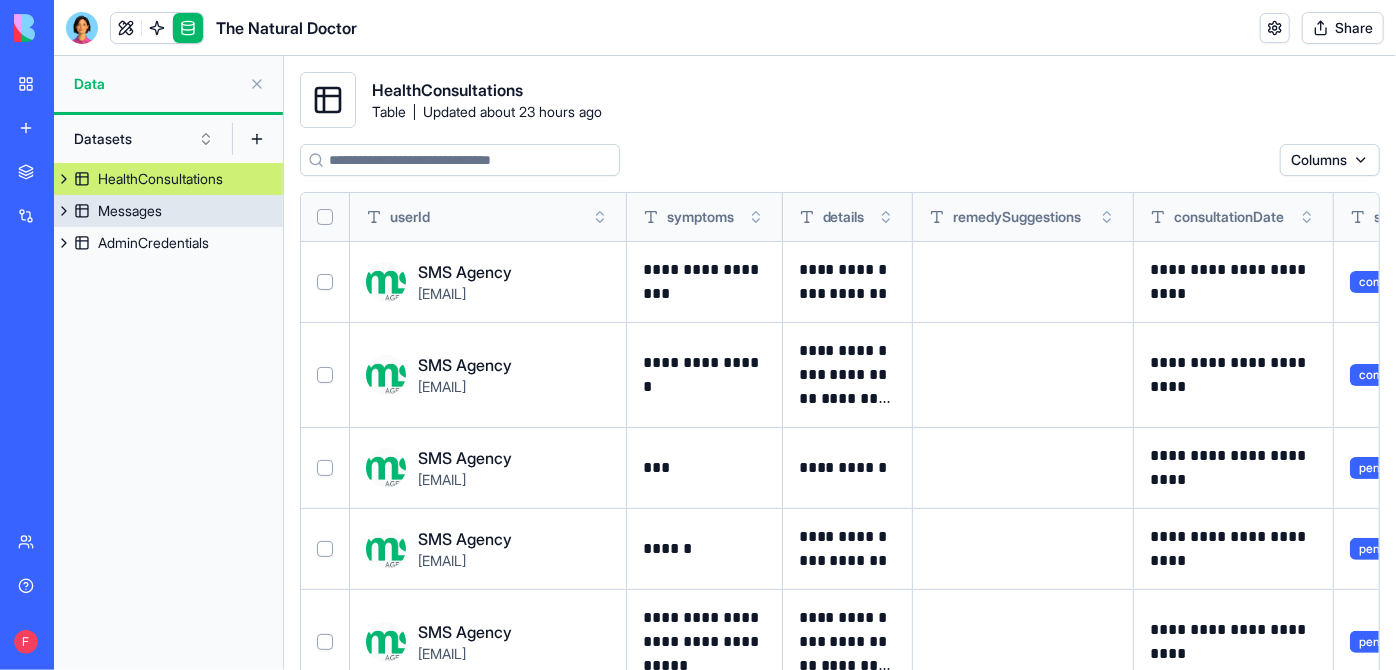 click on "Messages" at bounding box center (168, 211) 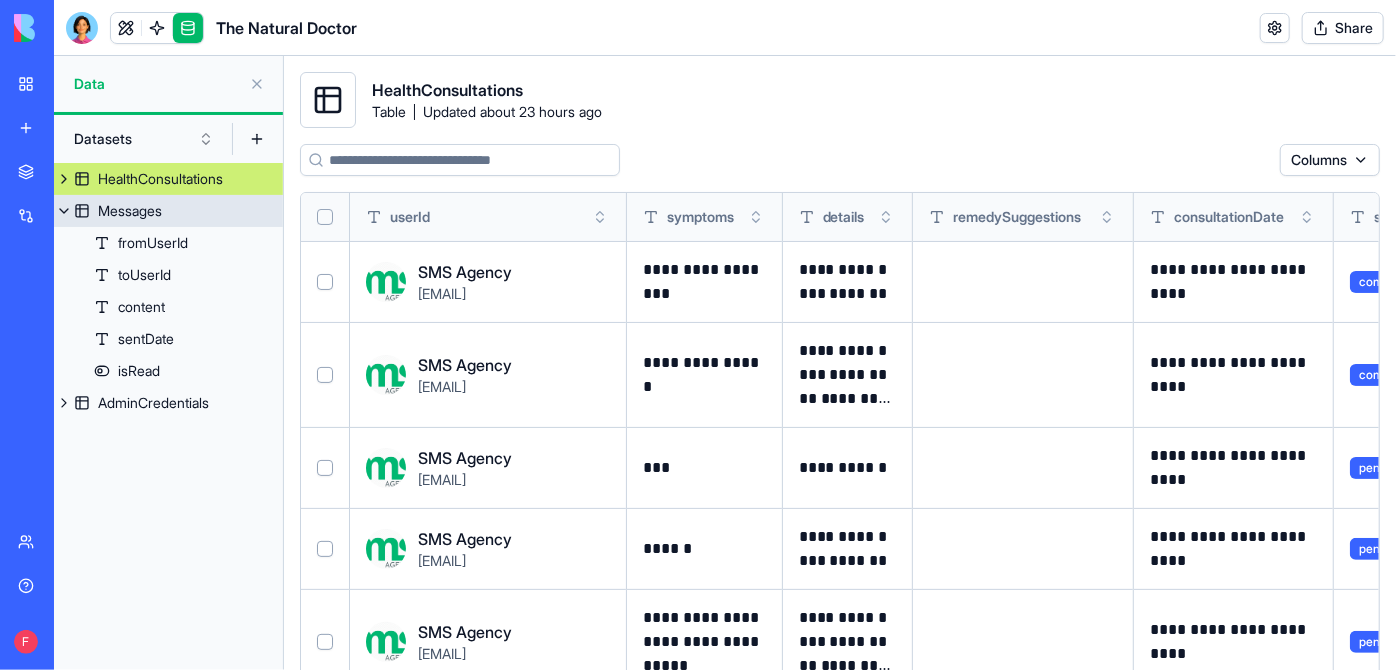 click on "fromUserId" at bounding box center [153, 243] 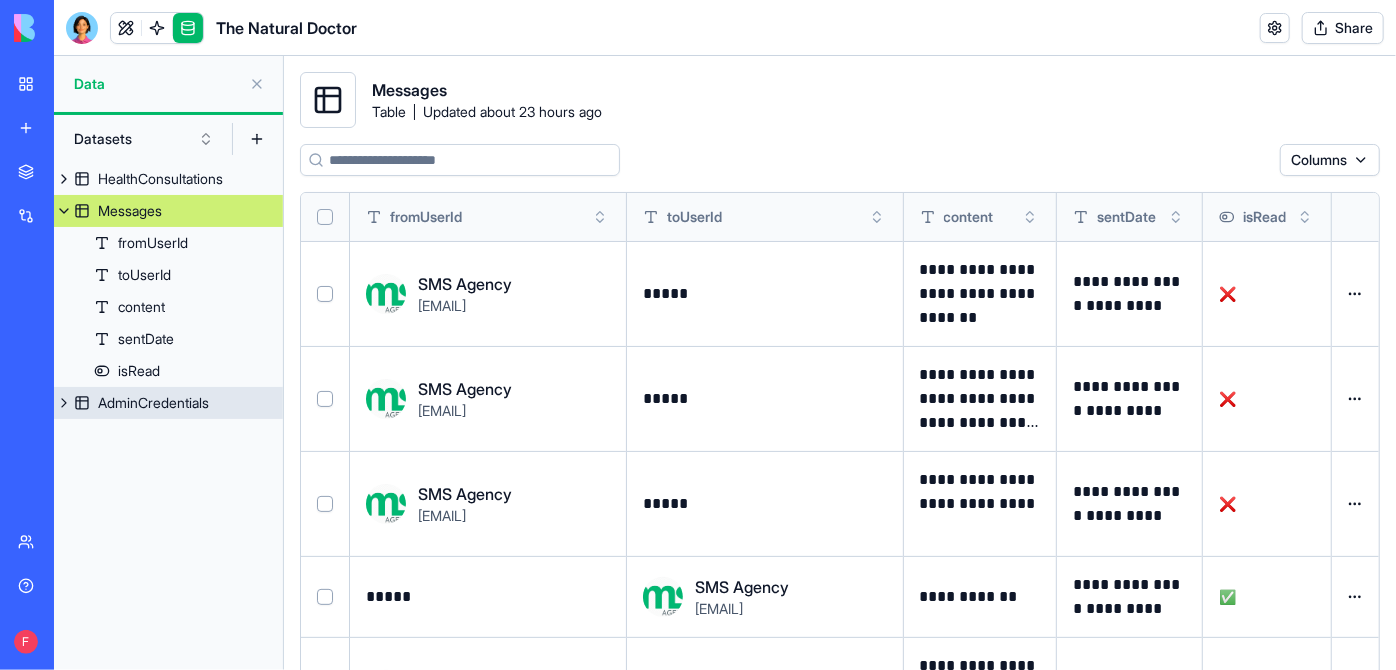 click on "AdminCredentials" at bounding box center [153, 403] 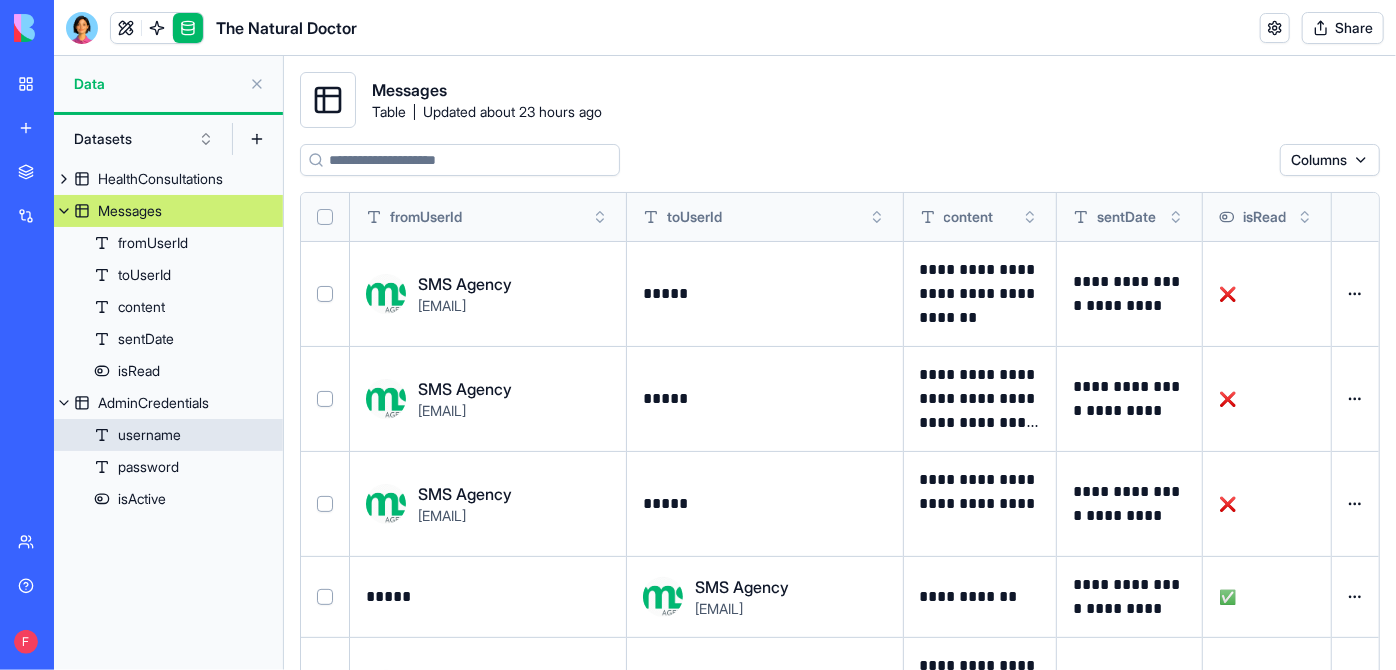click on "username" at bounding box center (149, 435) 